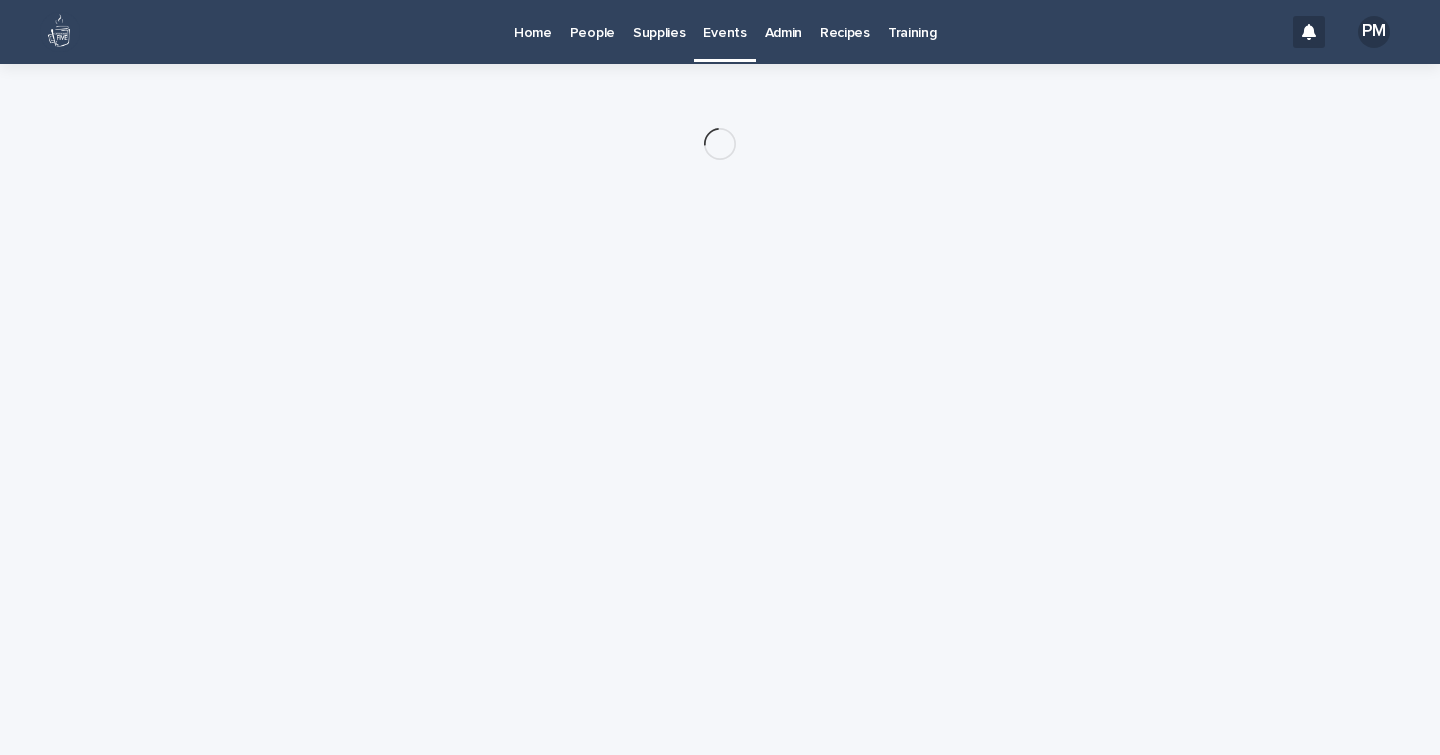 scroll, scrollTop: 0, scrollLeft: 0, axis: both 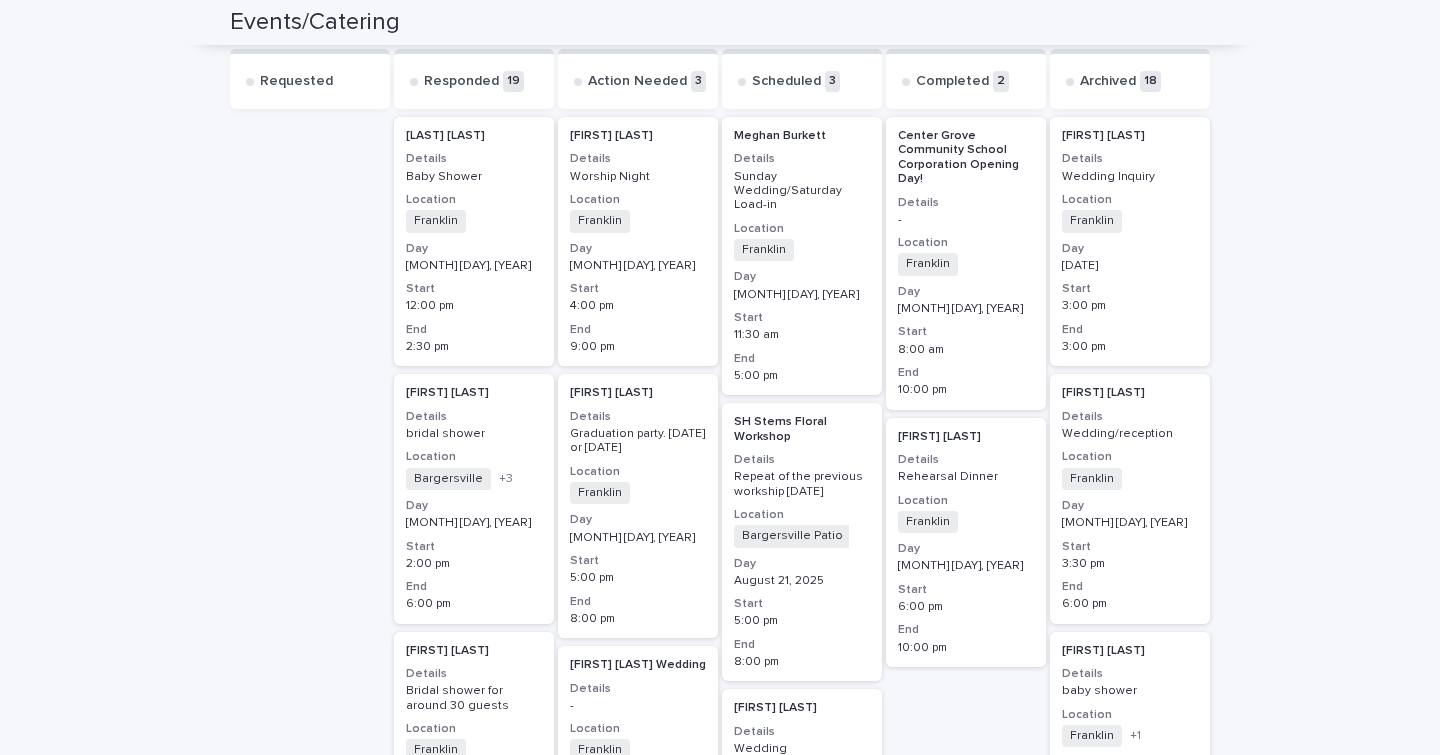 click on "Franklin + 0" at bounding box center (966, 522) 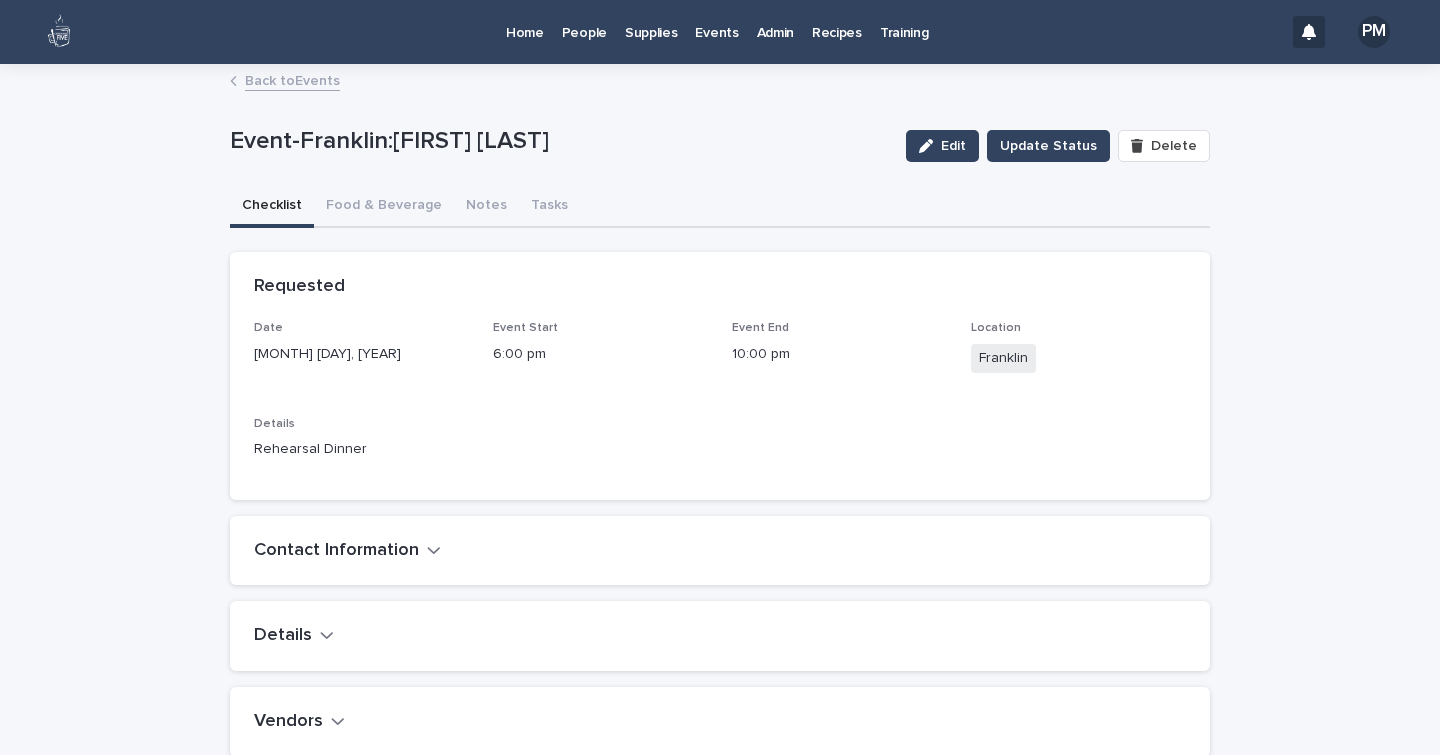 scroll, scrollTop: 234, scrollLeft: 0, axis: vertical 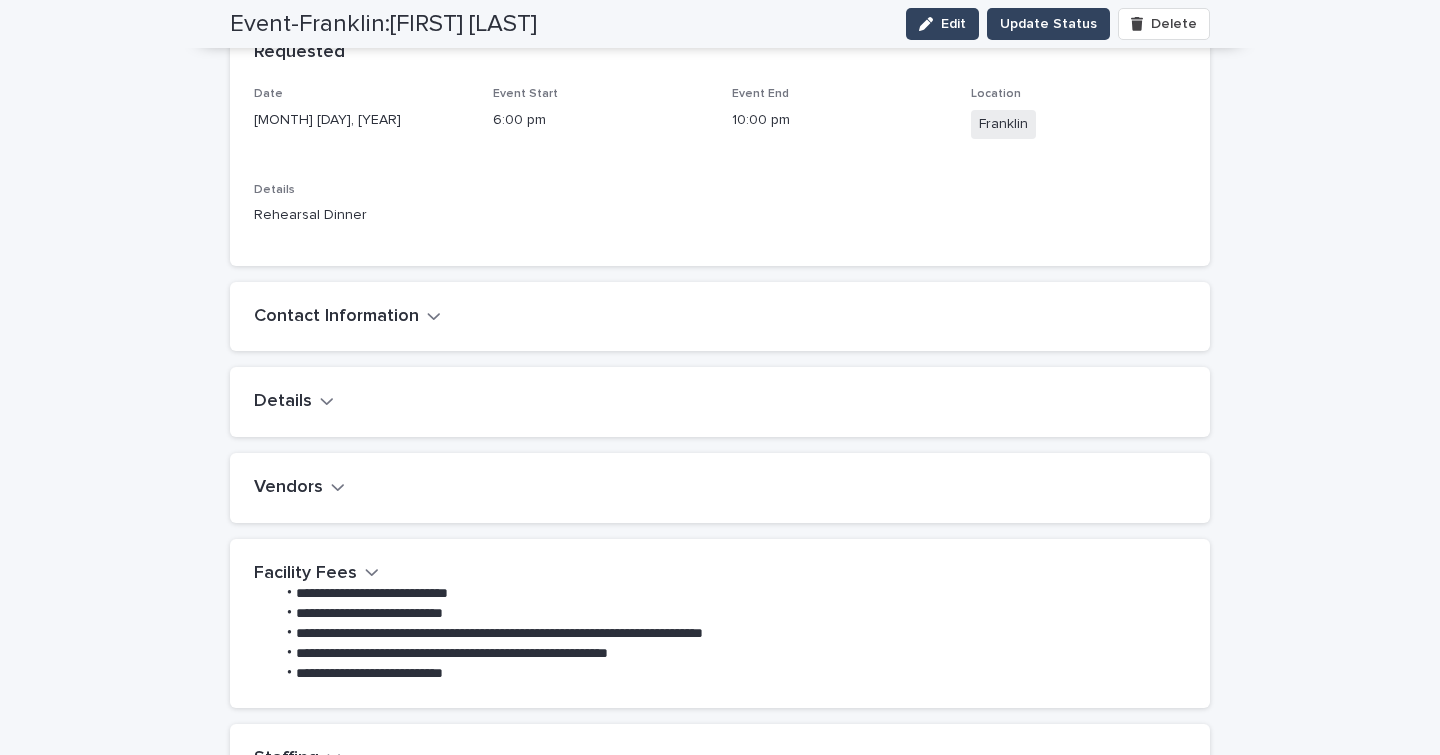 click on "Contact Information" at bounding box center [336, 317] 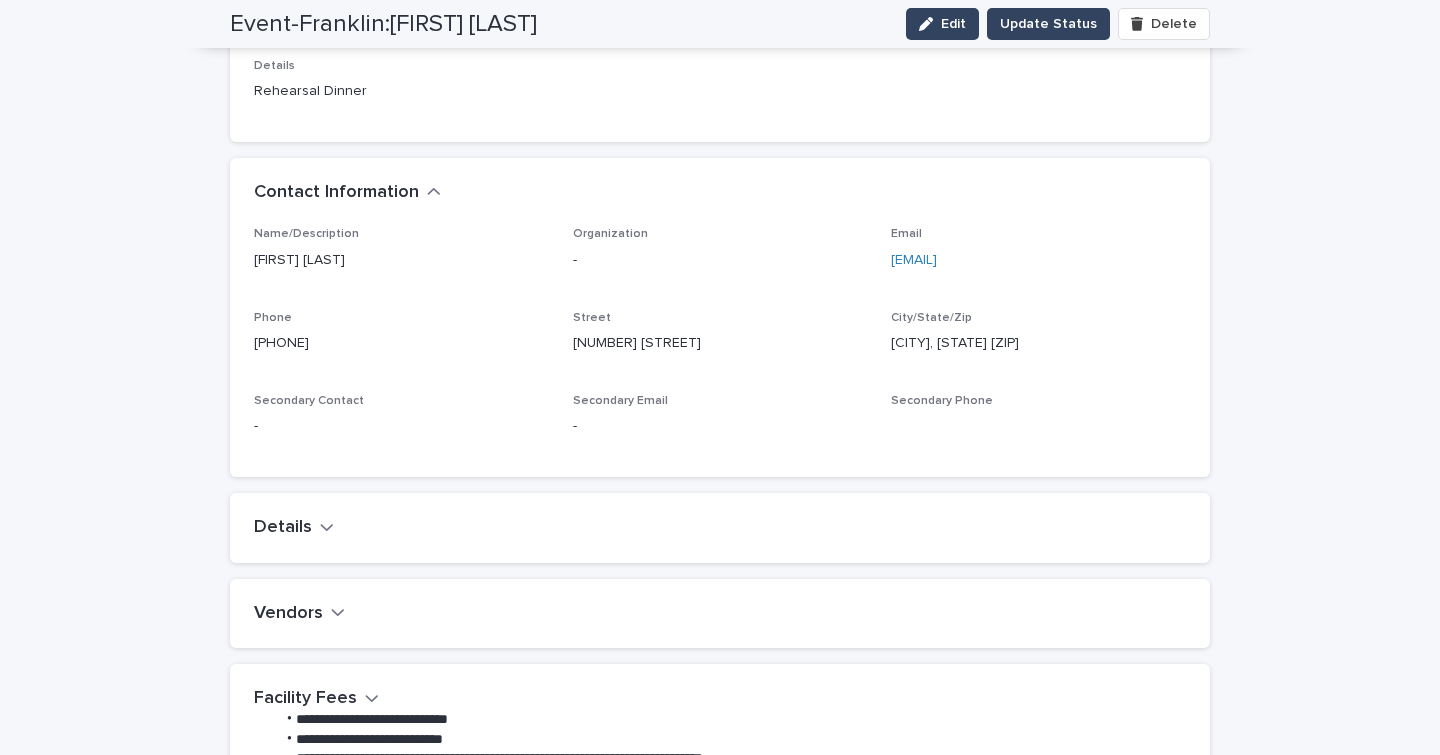 scroll, scrollTop: 358, scrollLeft: 0, axis: vertical 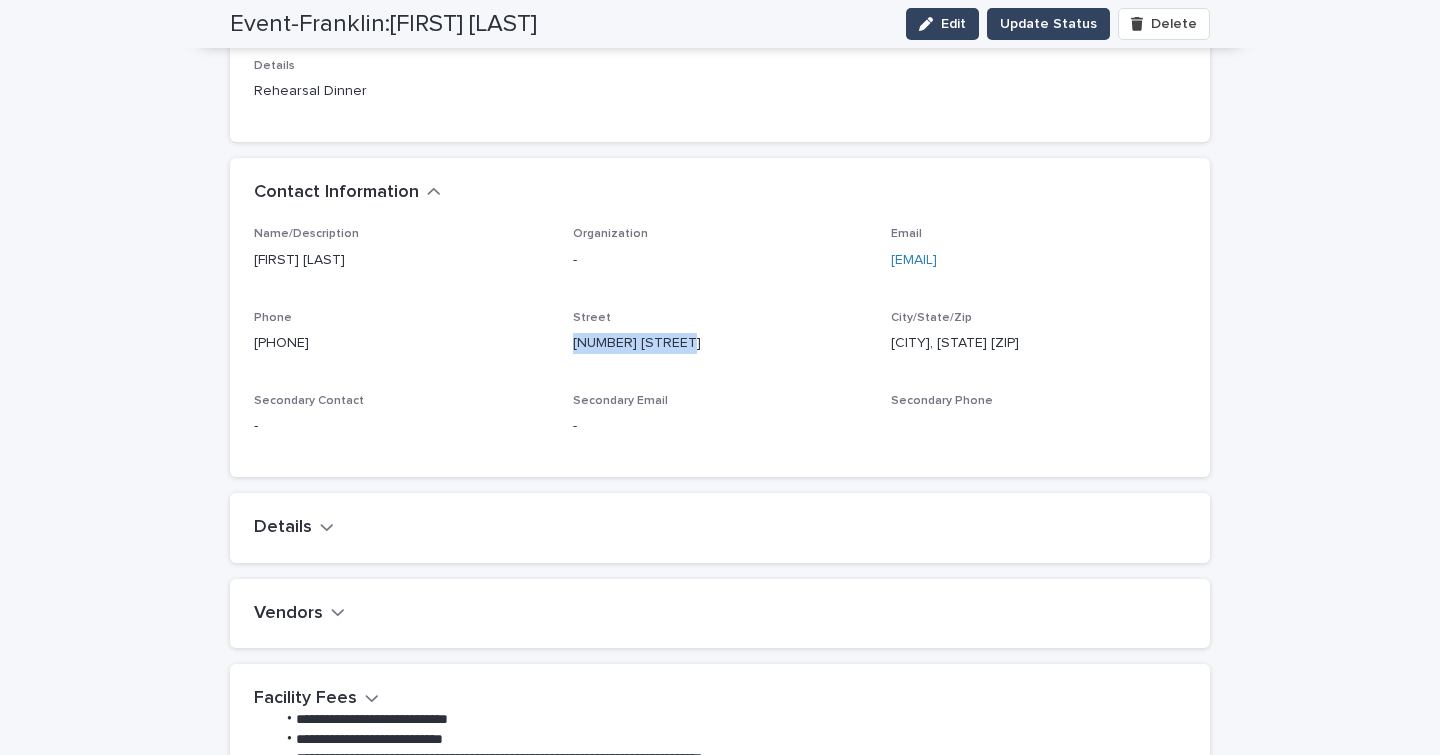 drag, startPoint x: 710, startPoint y: 339, endPoint x: 565, endPoint y: 351, distance: 145.4957 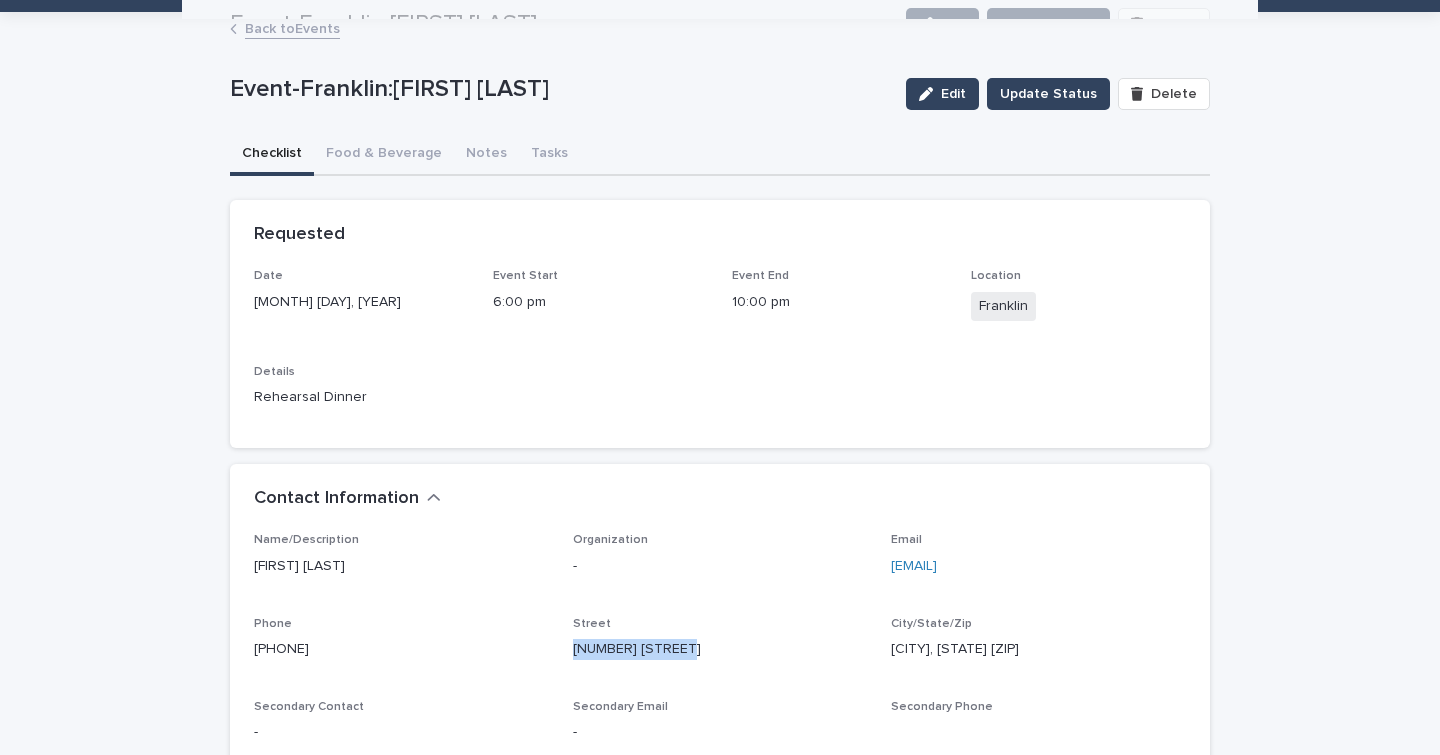 scroll, scrollTop: 32, scrollLeft: 0, axis: vertical 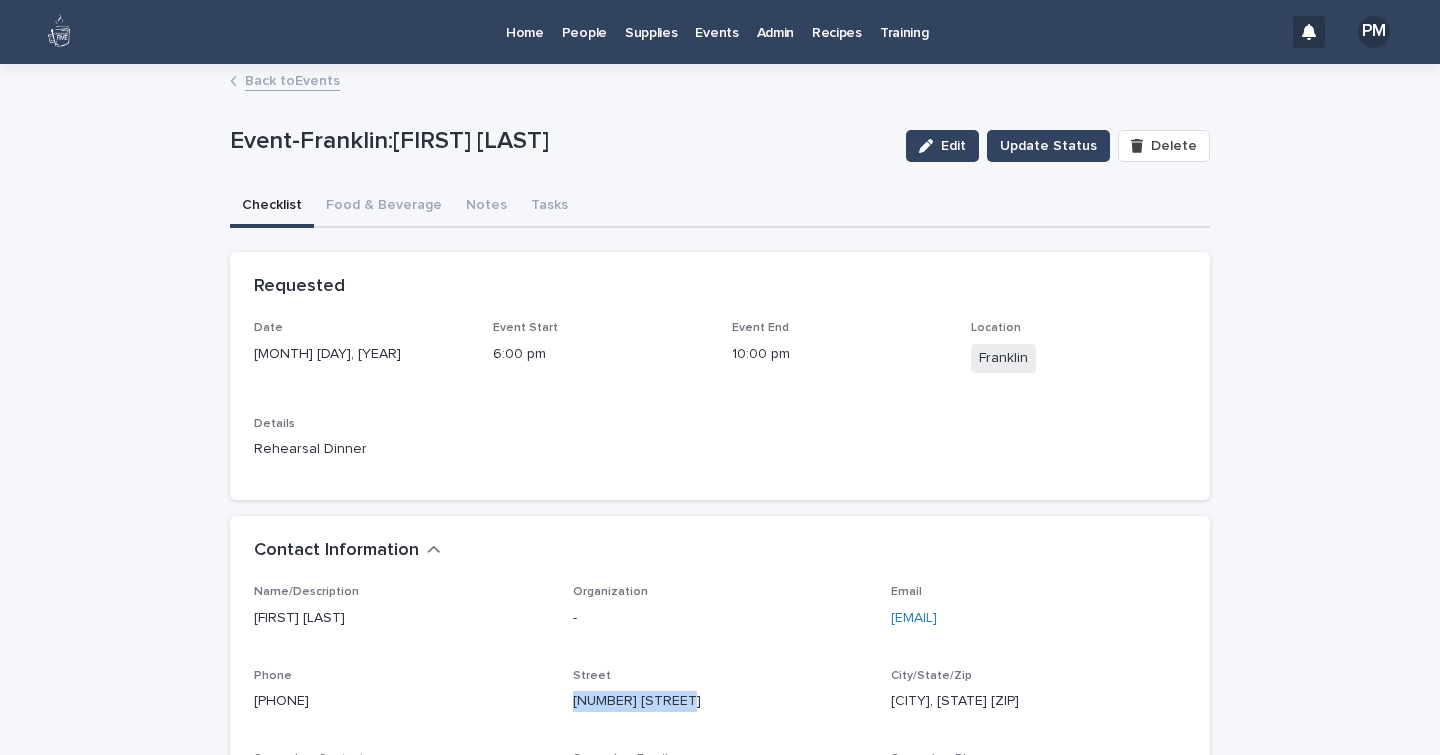 click on "Home" at bounding box center [525, 21] 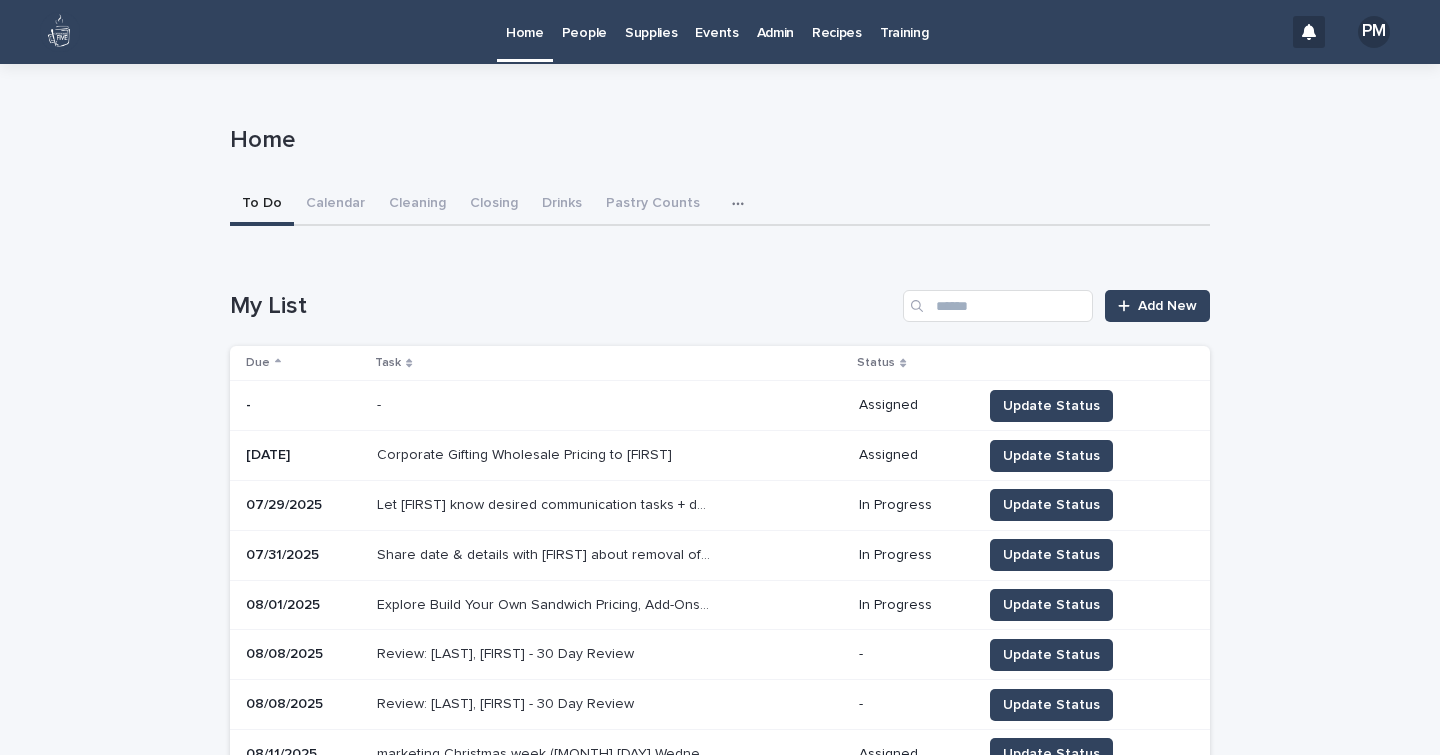 click on "Supplies" at bounding box center [651, 21] 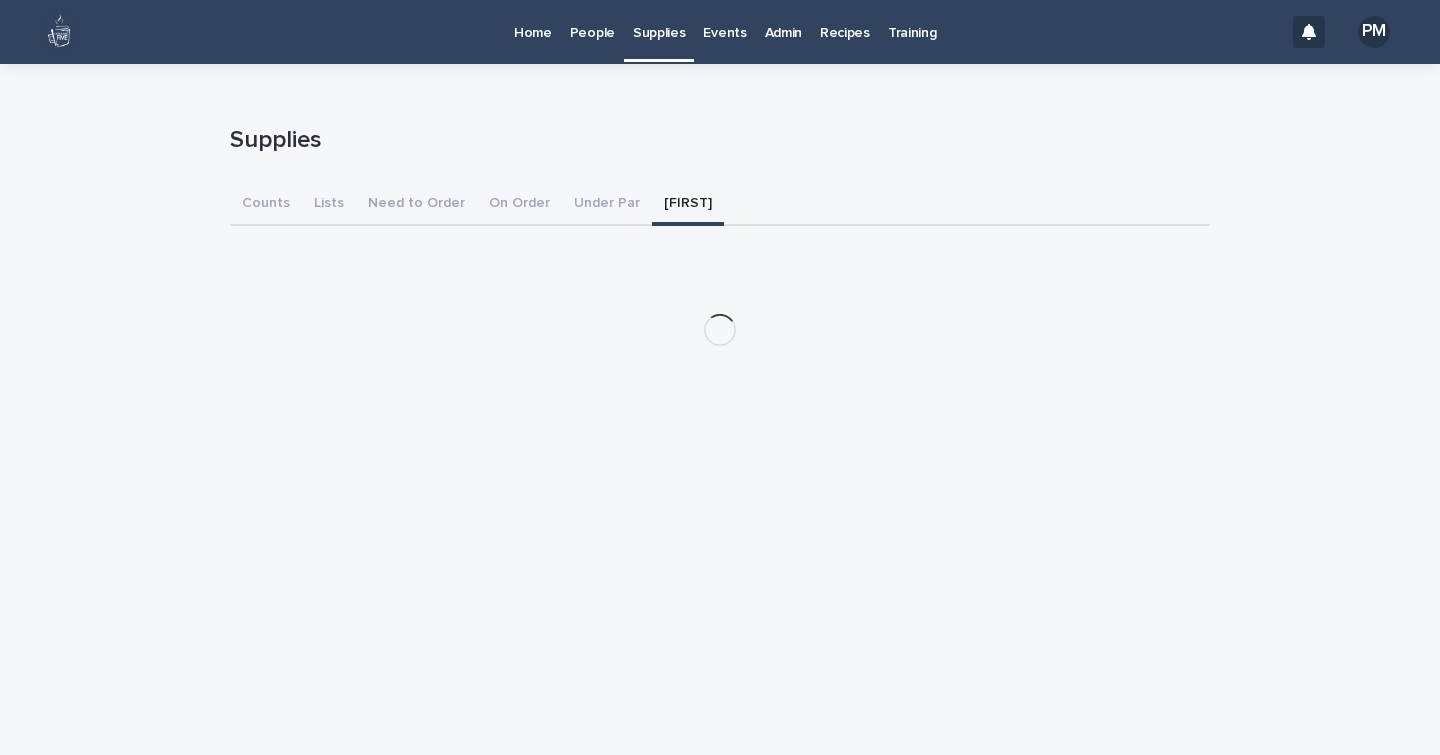 click on "[FIRST]" at bounding box center (688, 205) 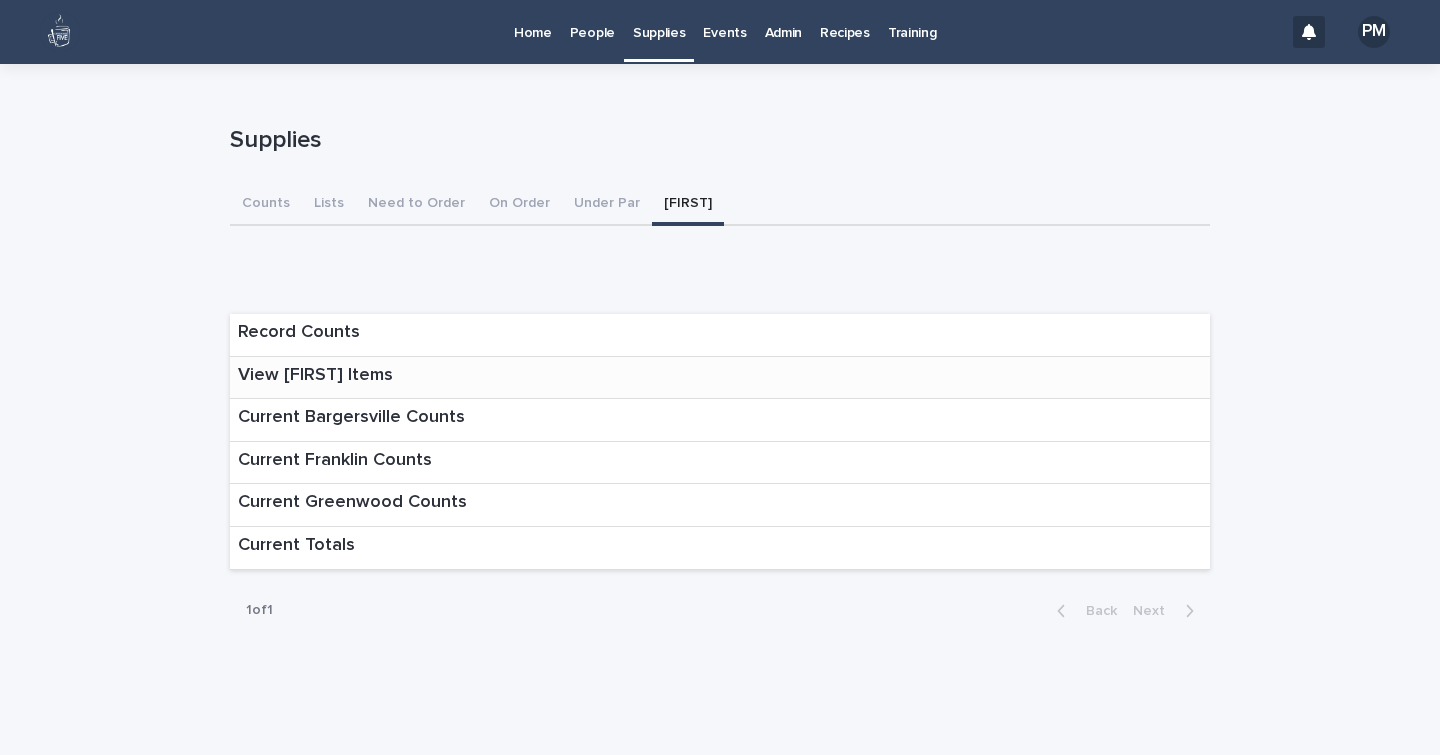 click on "View [FIRST] Items" at bounding box center [315, 376] 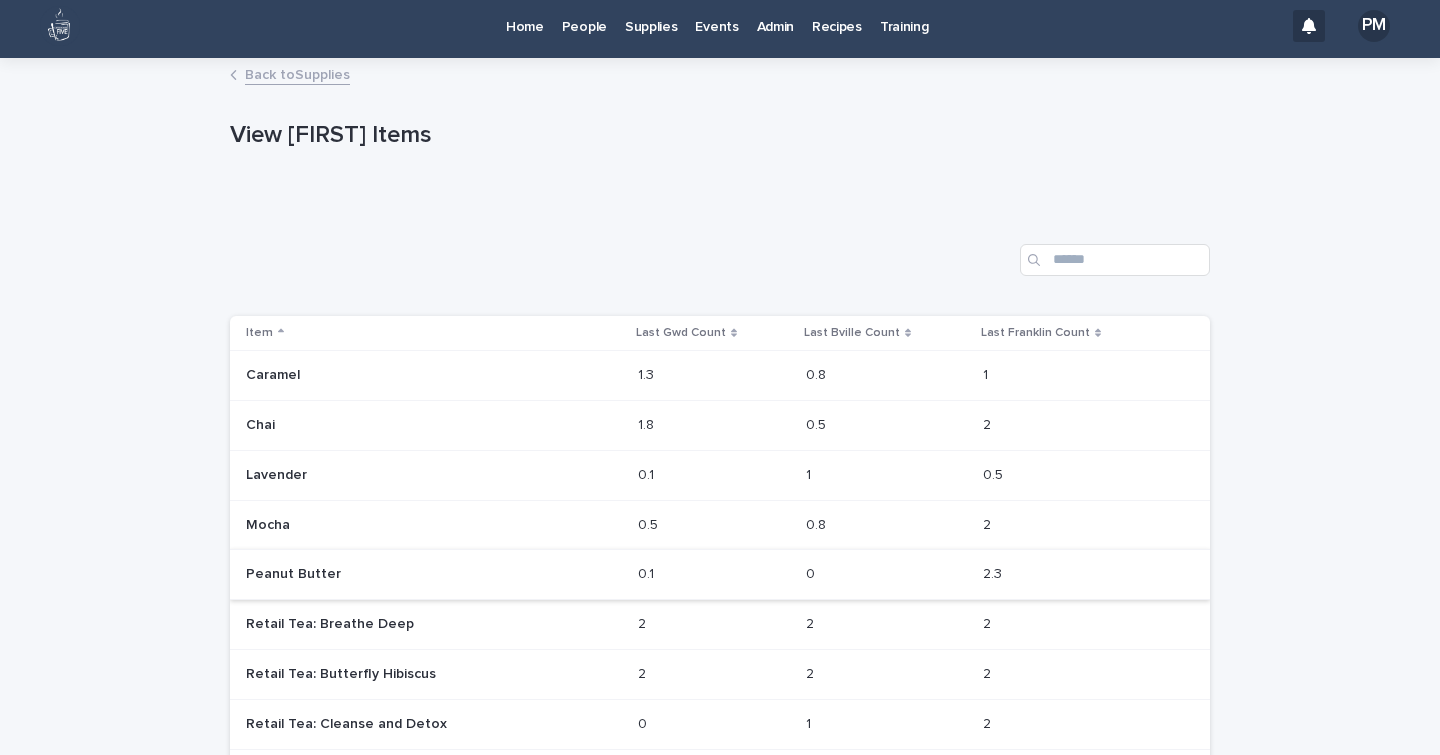 scroll, scrollTop: 0, scrollLeft: 0, axis: both 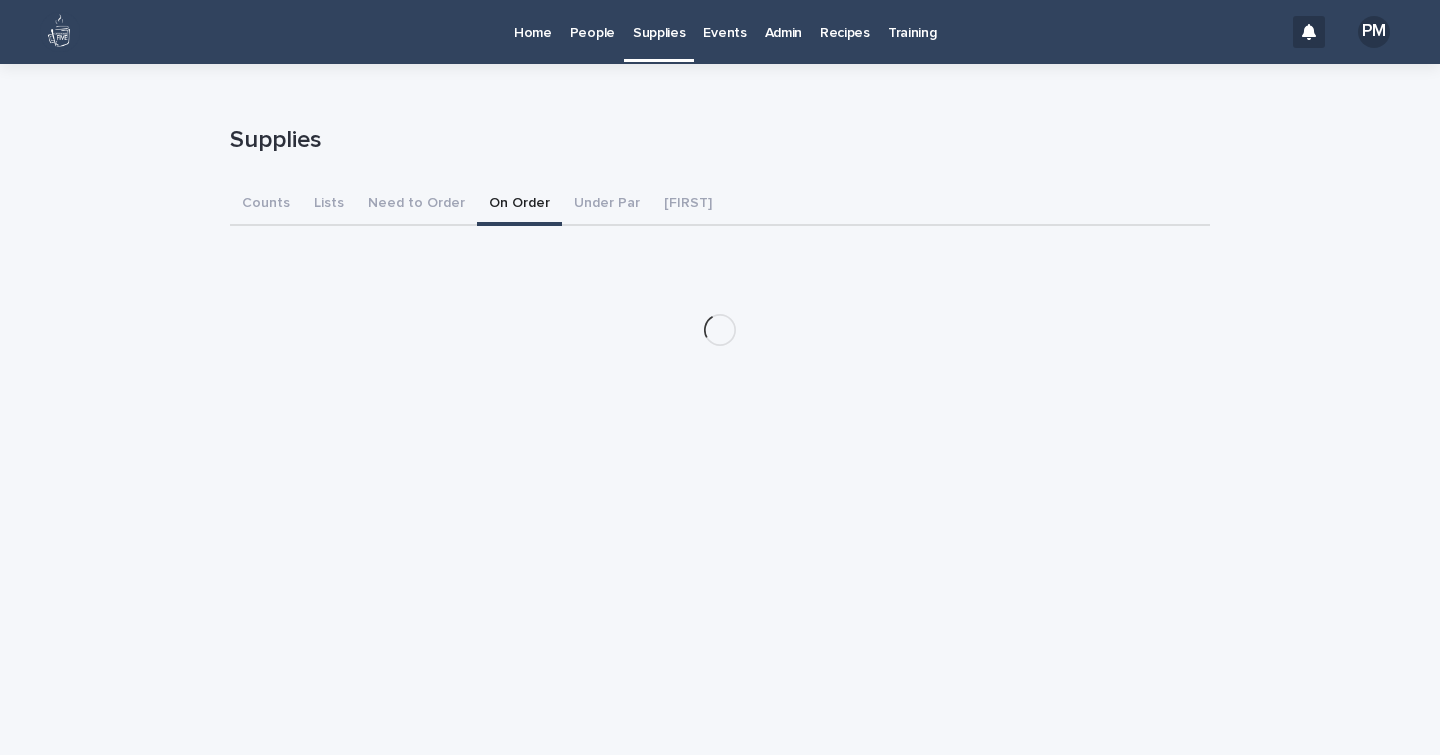 click on "On Order" at bounding box center [519, 205] 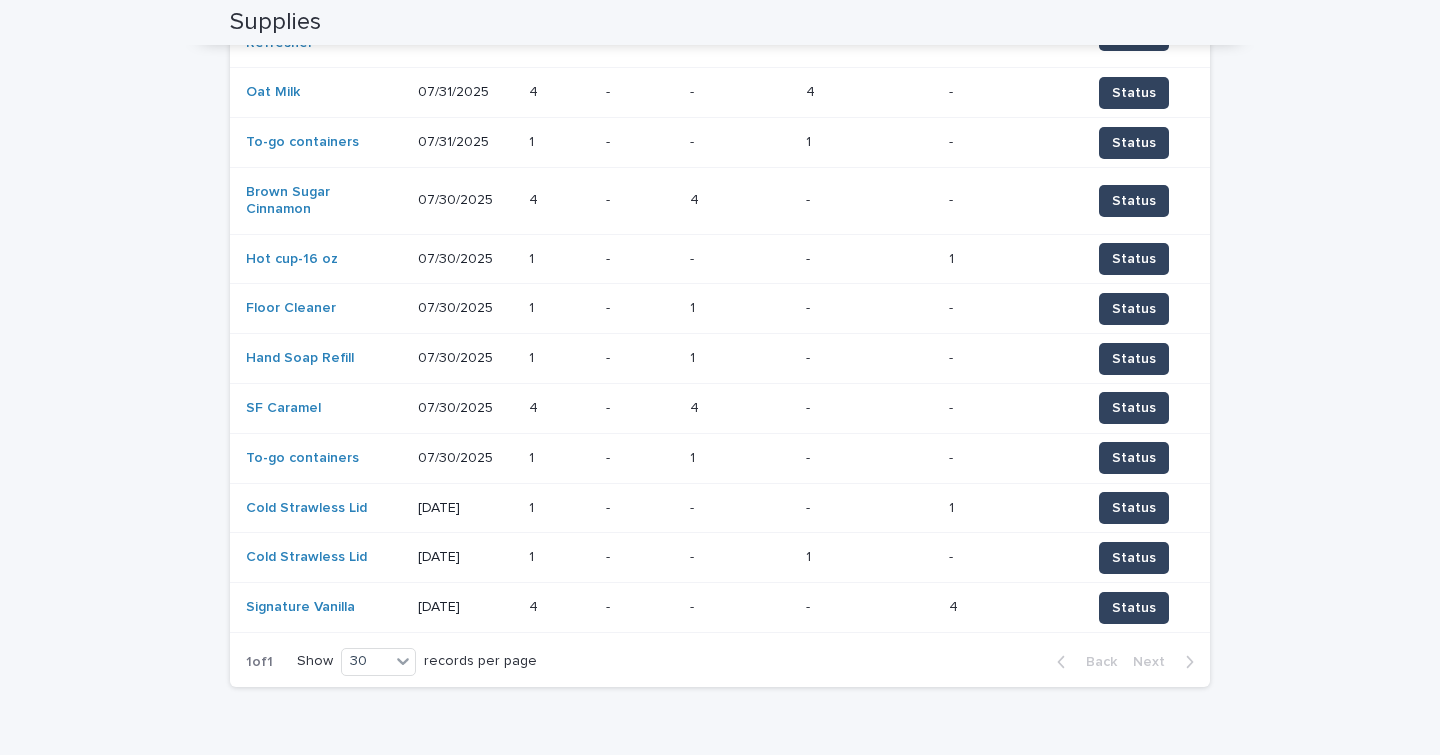 scroll, scrollTop: 0, scrollLeft: 0, axis: both 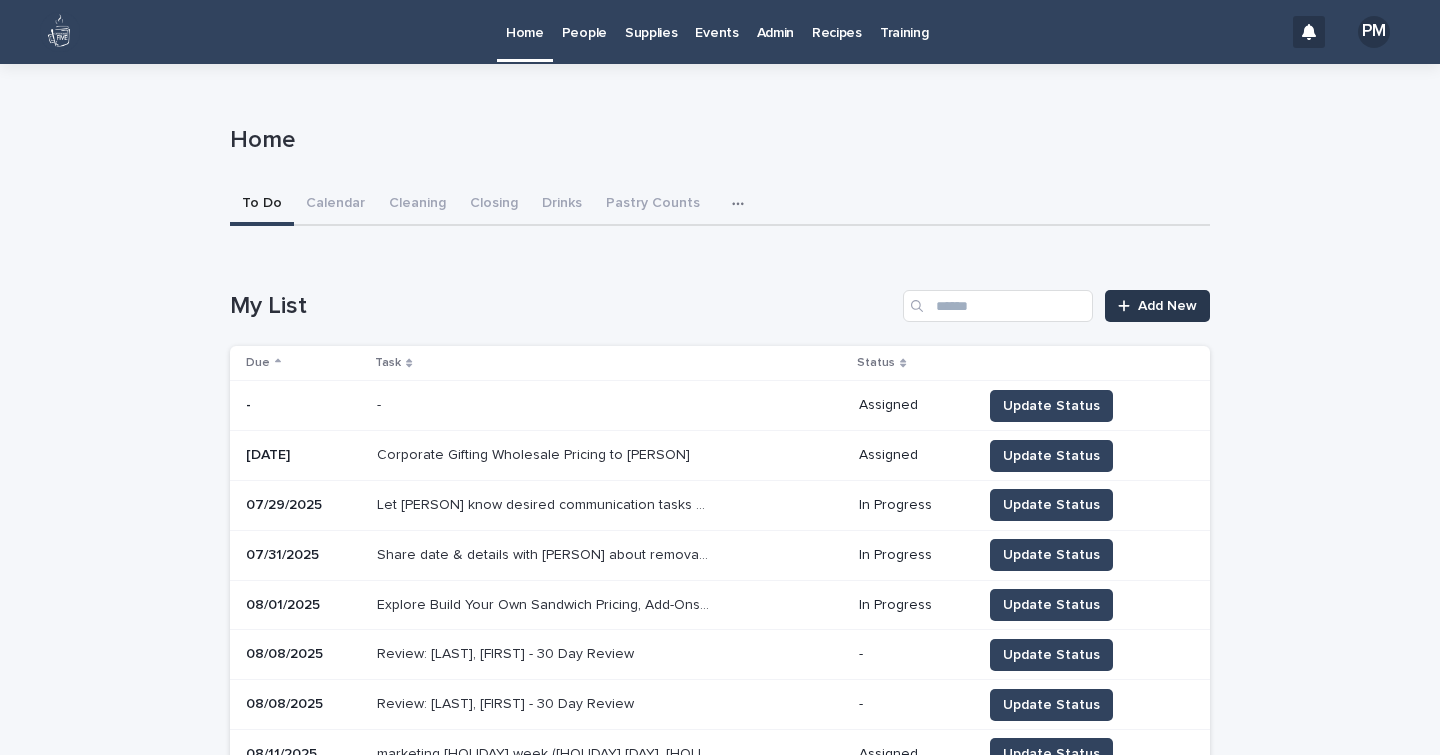 click on "Add New" at bounding box center (1167, 306) 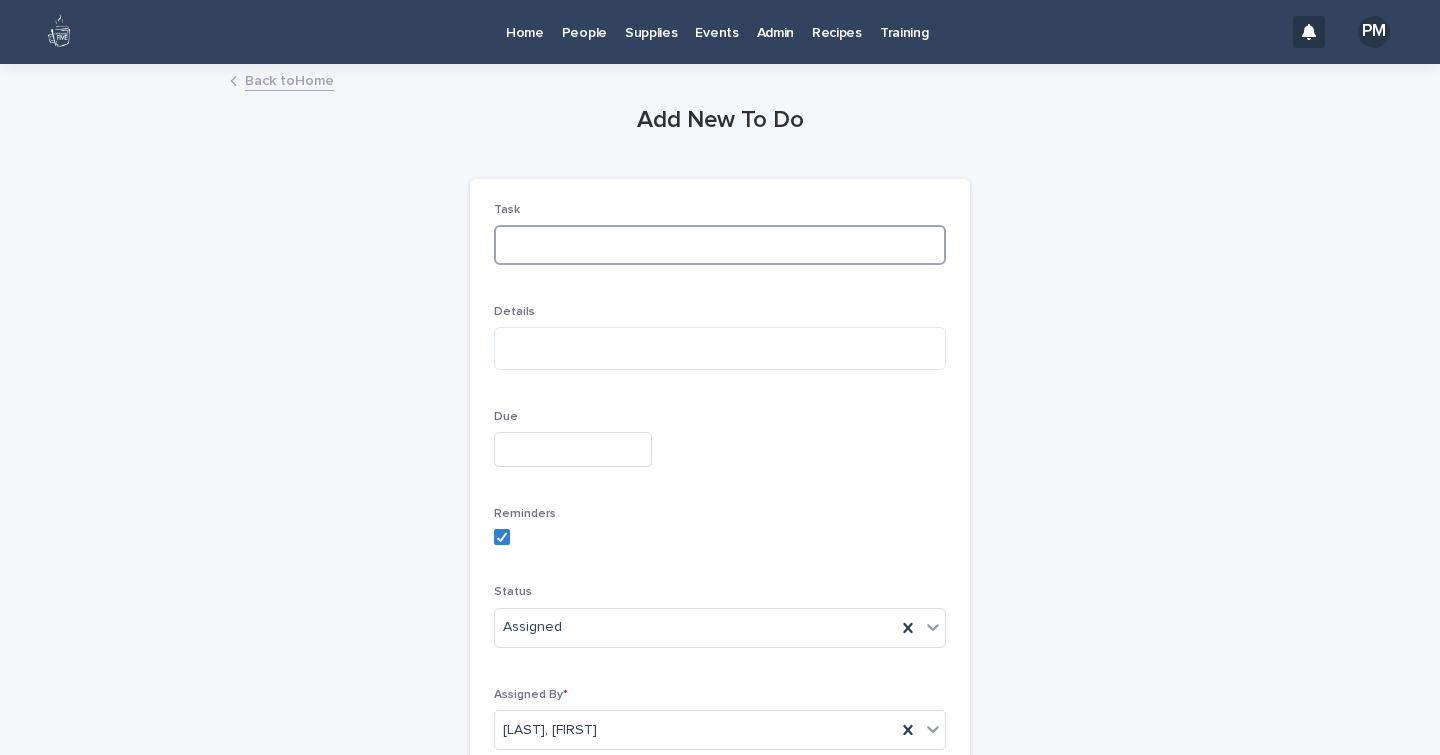click at bounding box center (720, 245) 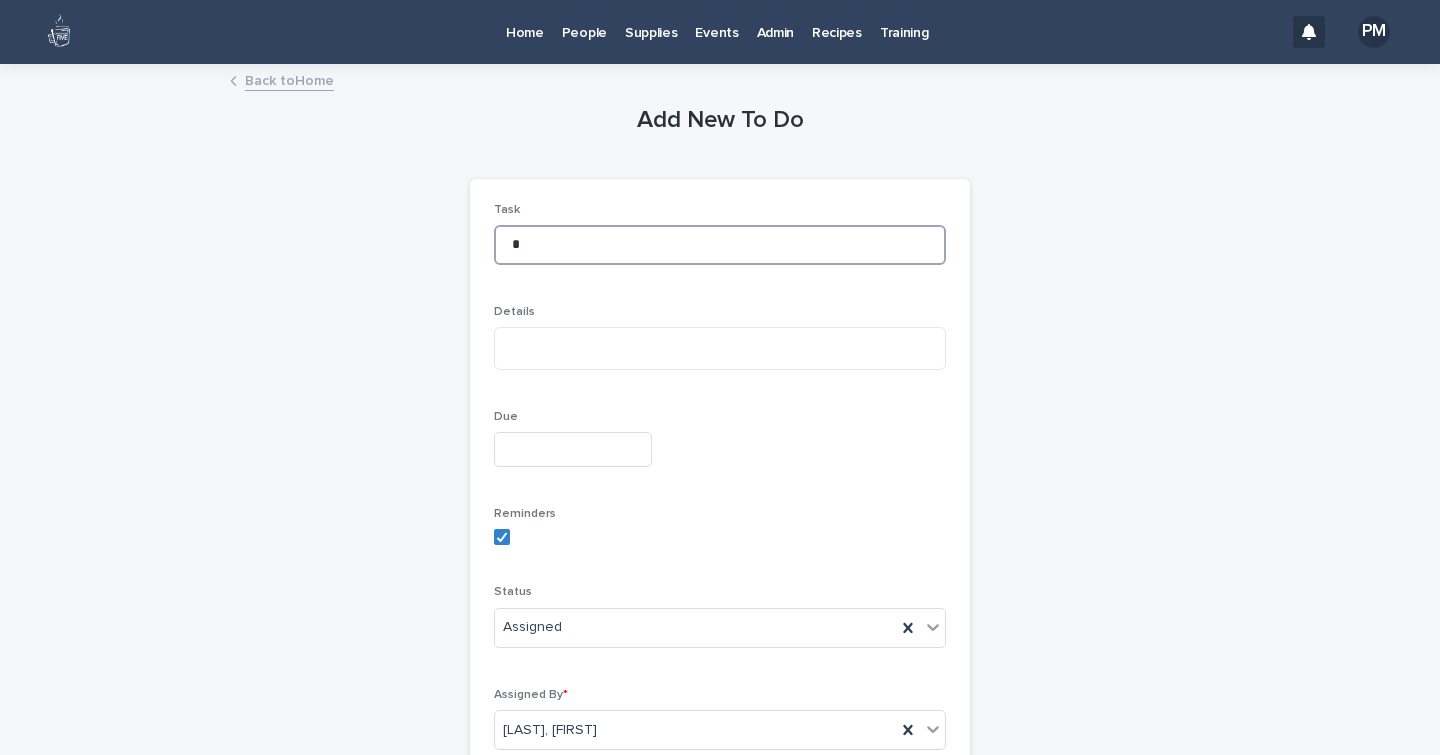 click on "*" at bounding box center (720, 245) 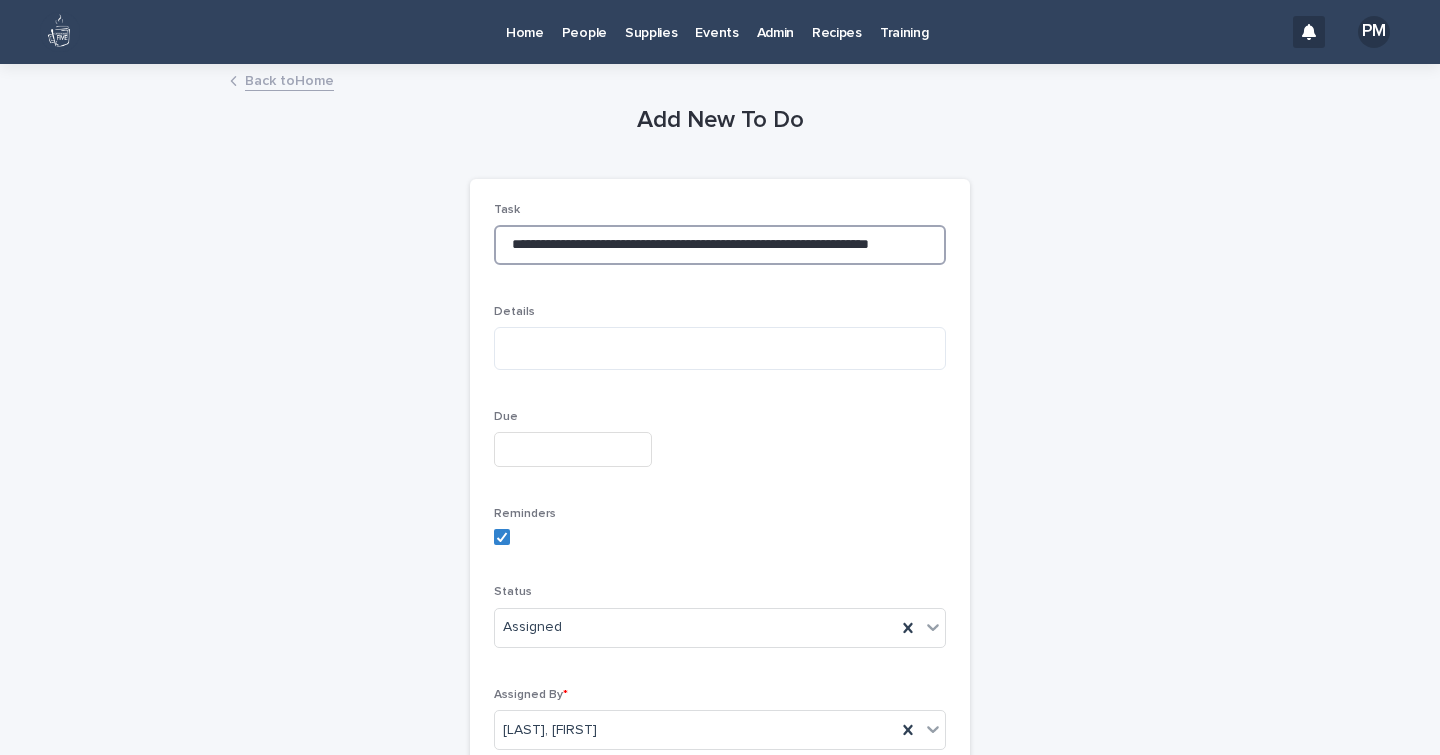 scroll, scrollTop: 0, scrollLeft: 36, axis: horizontal 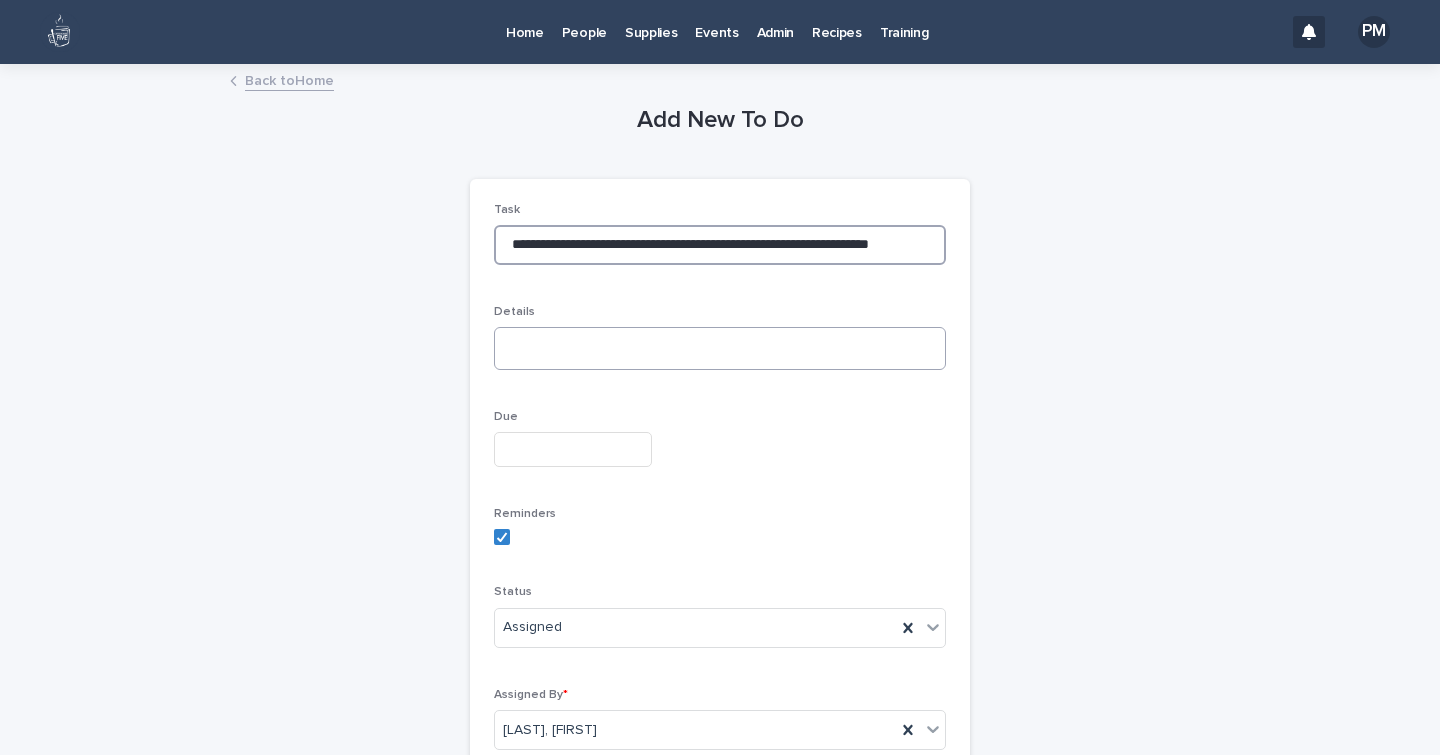 type on "**********" 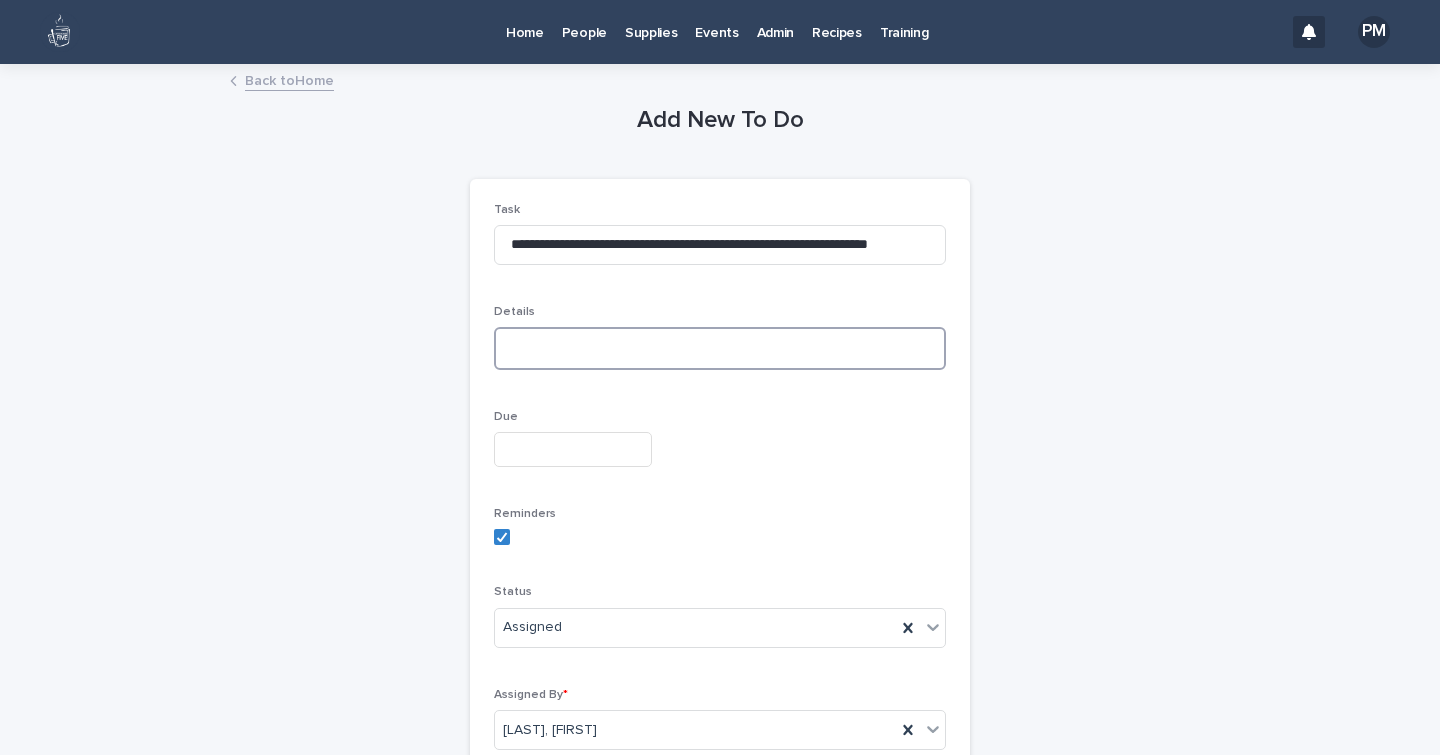 scroll, scrollTop: 0, scrollLeft: 0, axis: both 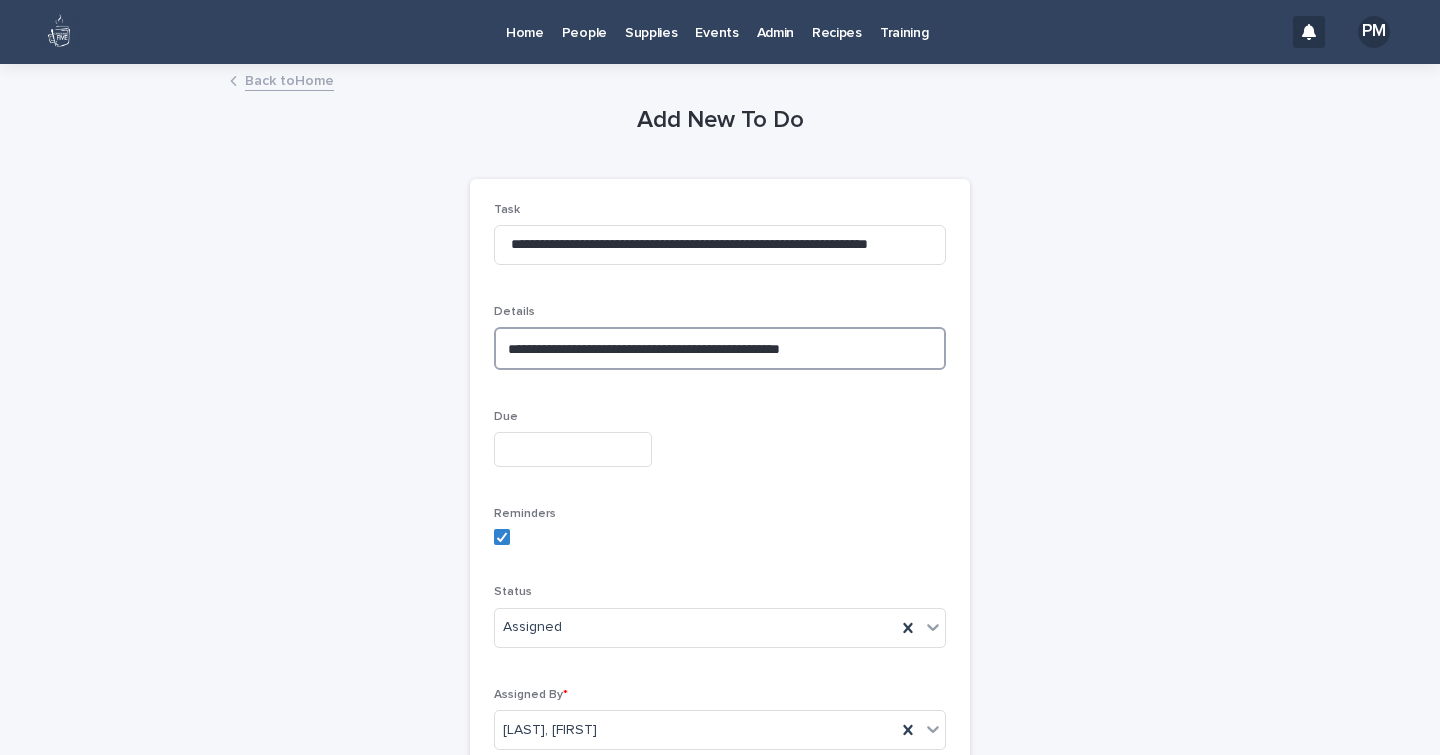 type on "**********" 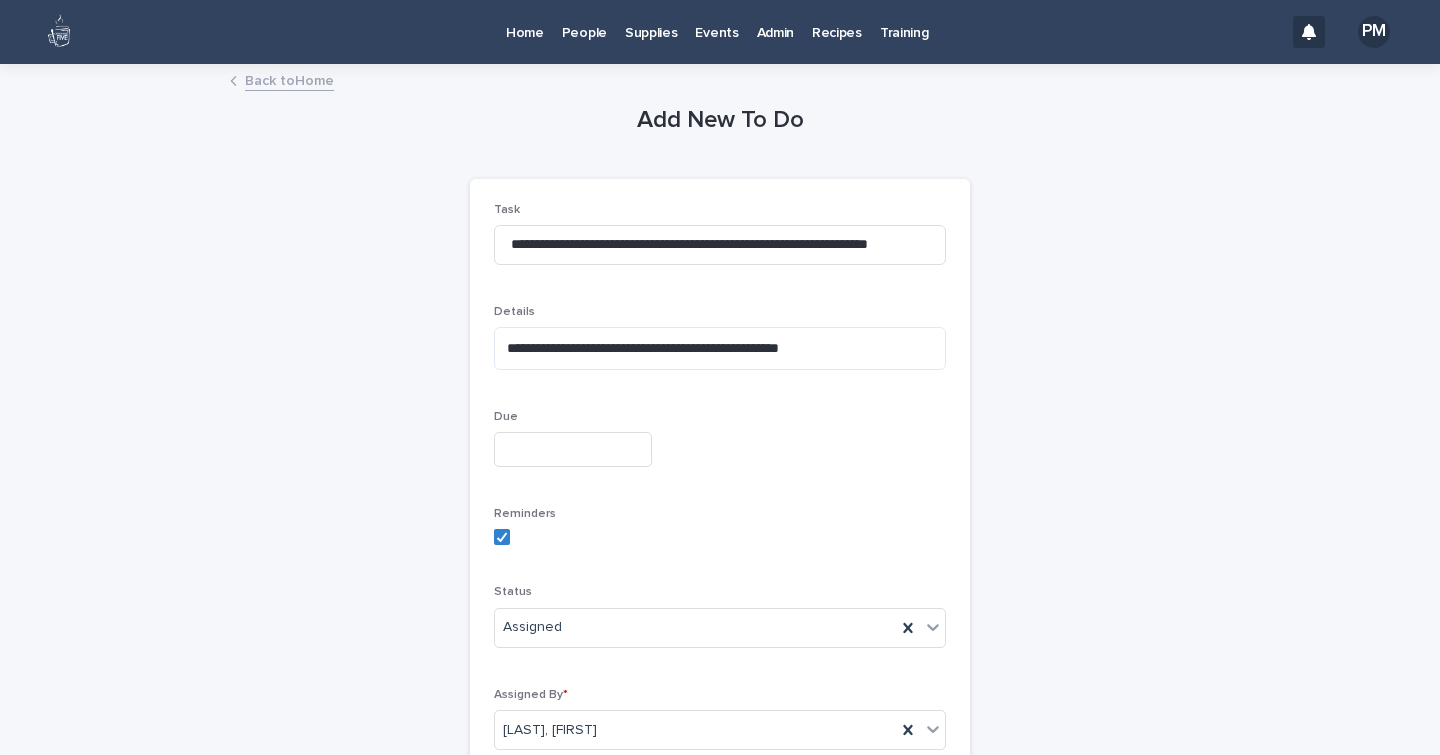 click at bounding box center (573, 449) 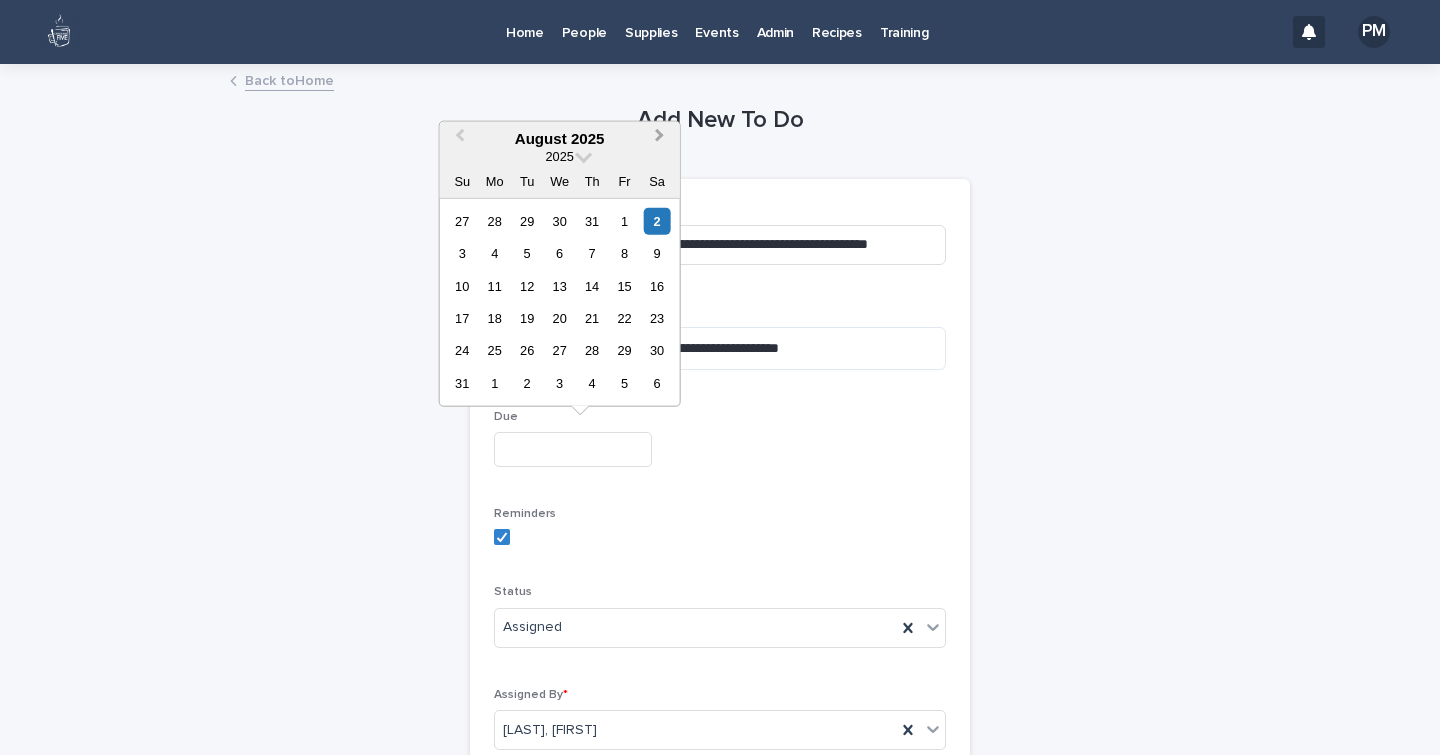 click on "Next Month" at bounding box center [660, 138] 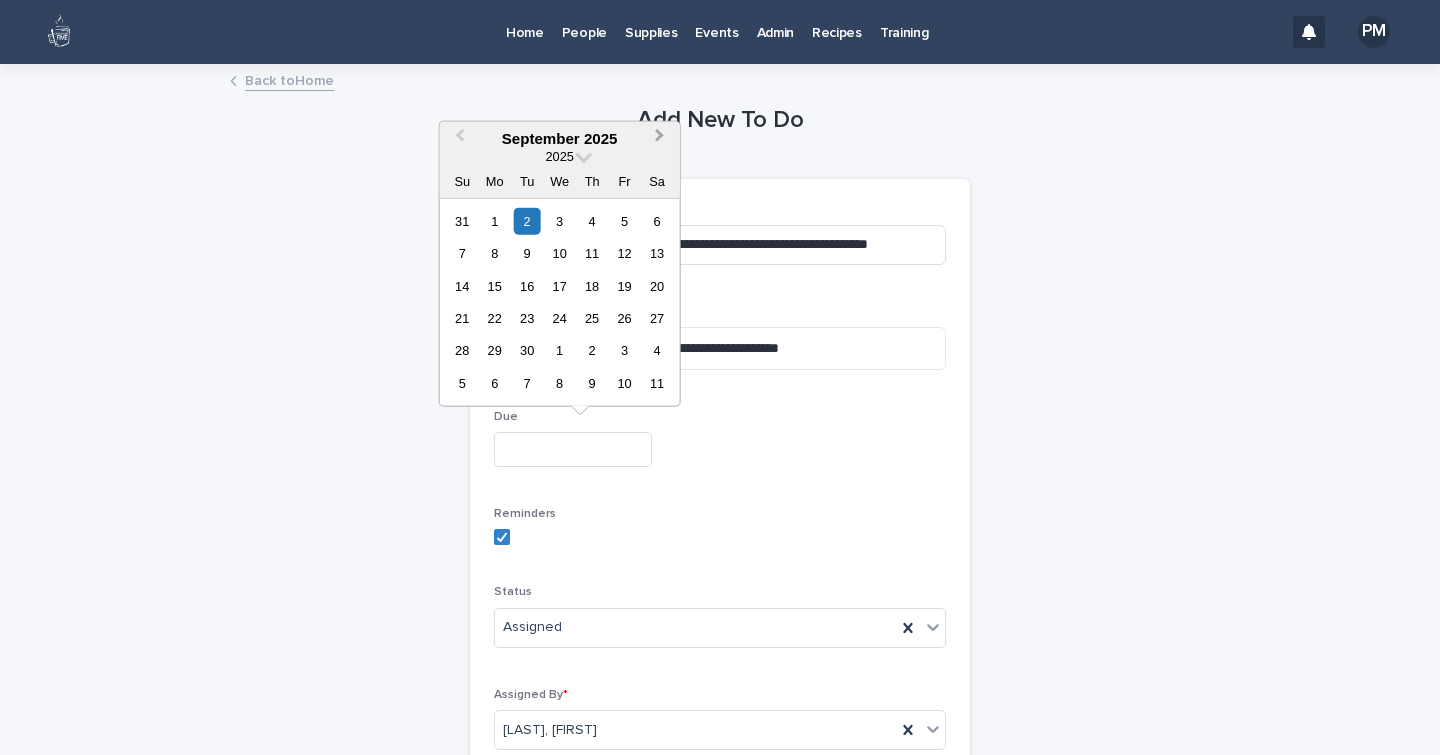 click on "Next Month" at bounding box center [660, 138] 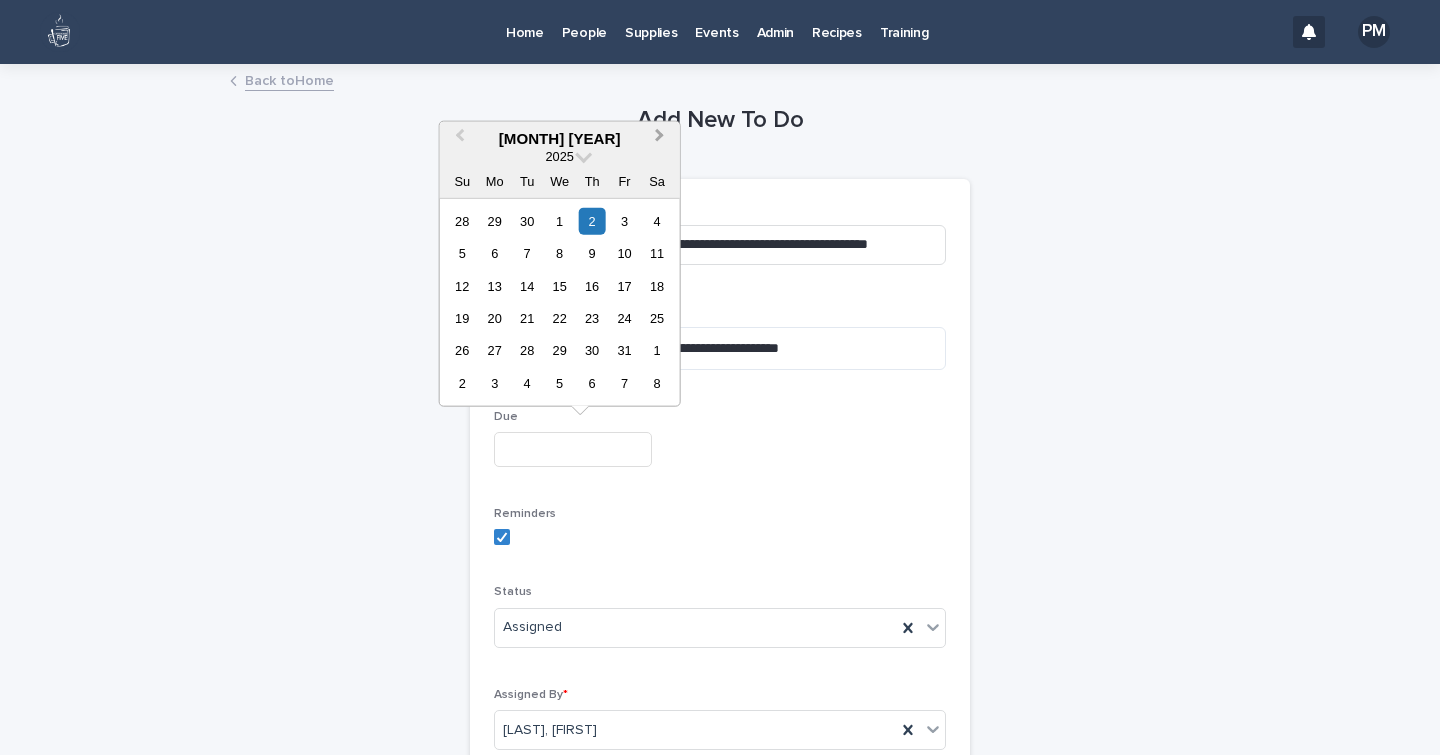 click on "Next Month" at bounding box center (660, 138) 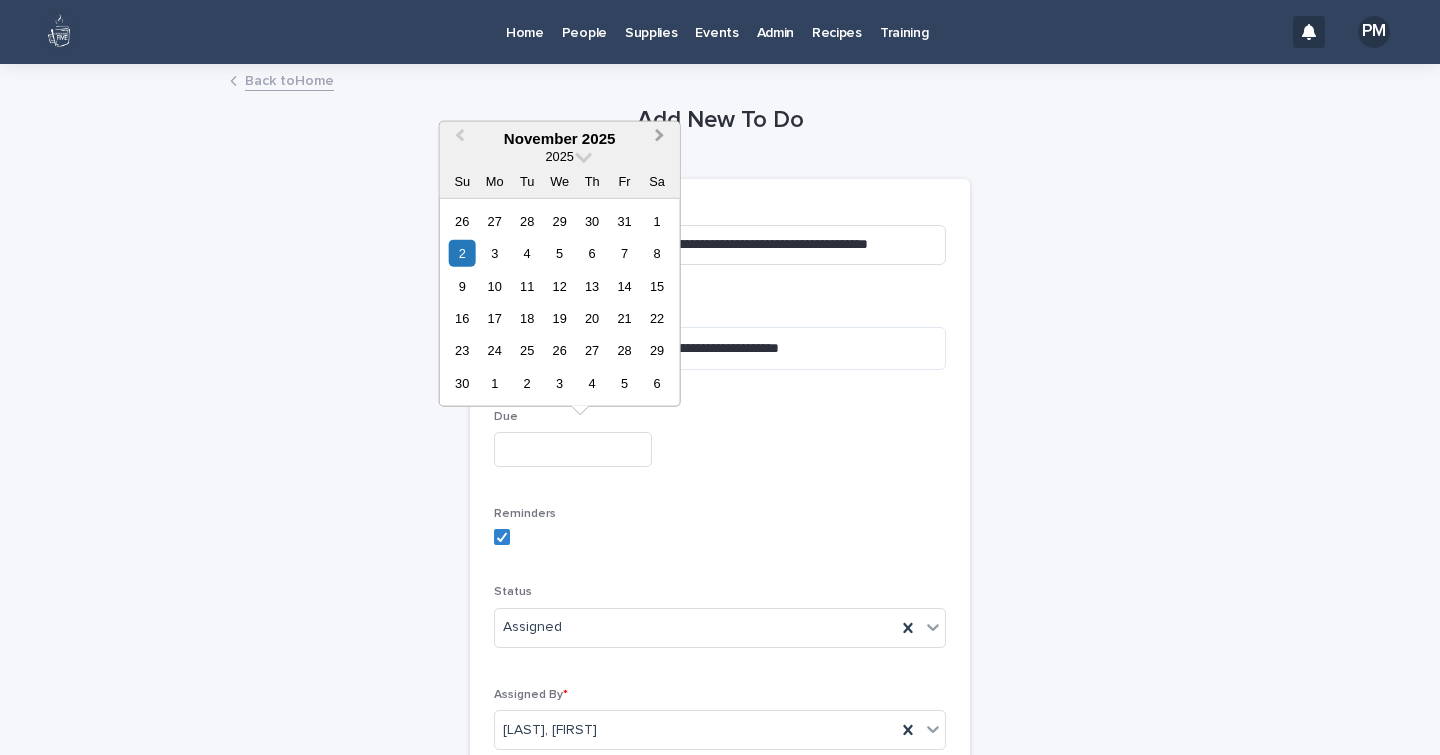 click on "Next Month" at bounding box center [660, 138] 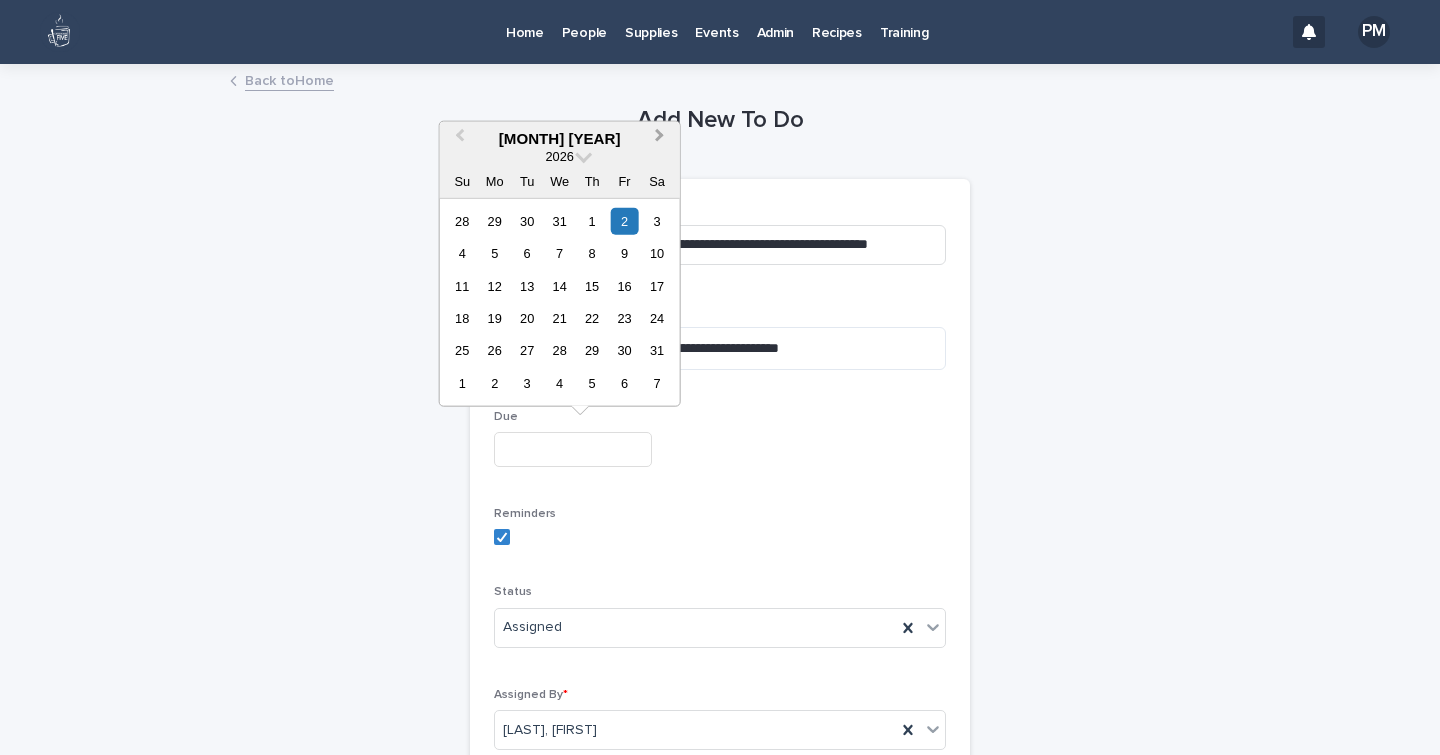 click on "Next Month" at bounding box center (660, 138) 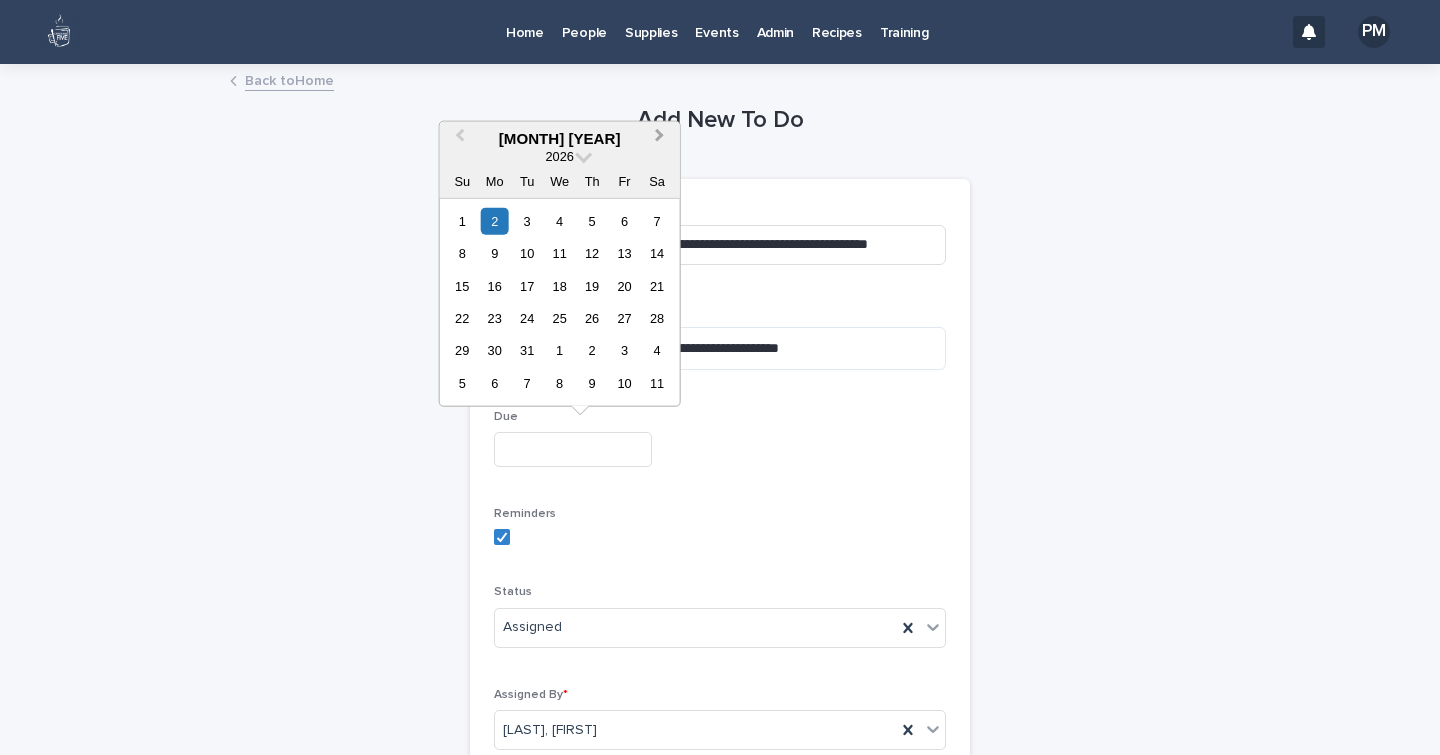 click on "Next Month" at bounding box center (660, 138) 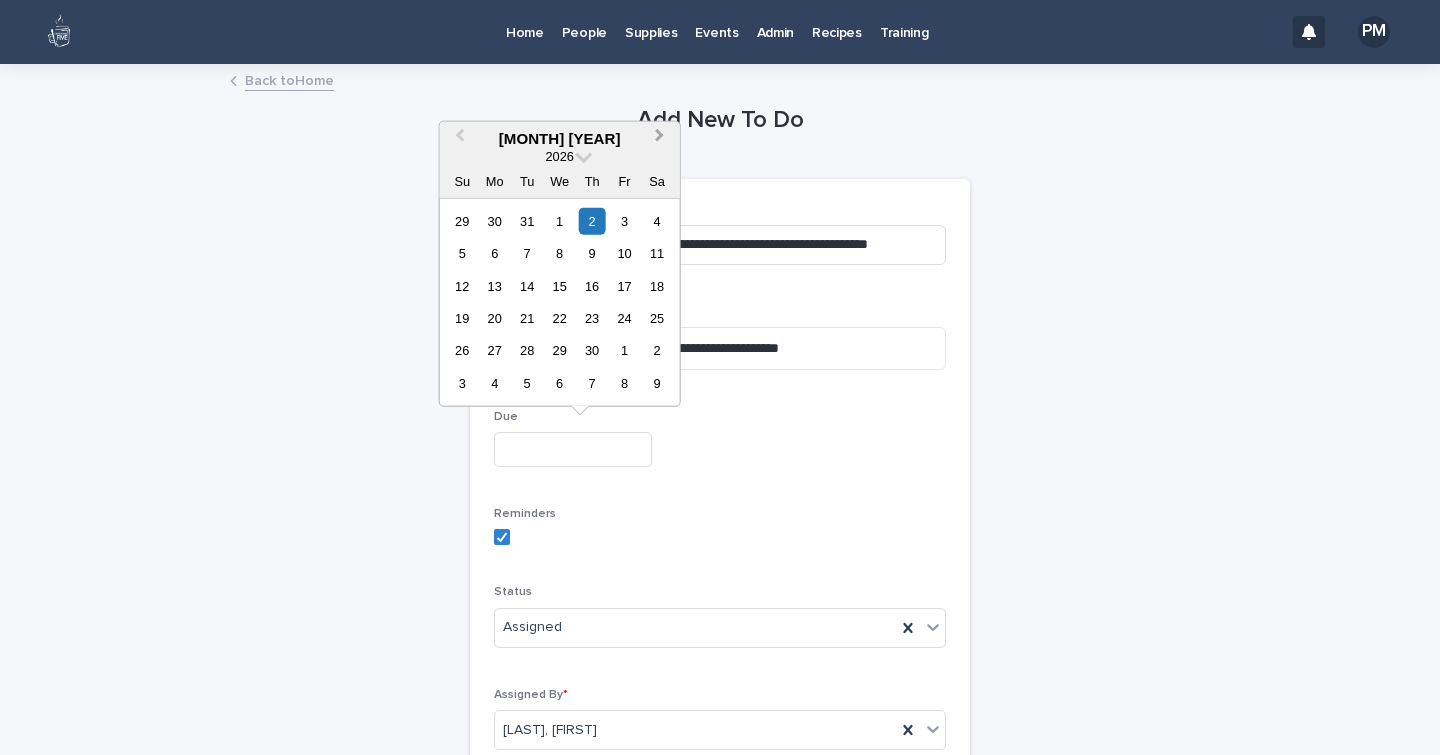 click on "Next Month" at bounding box center (660, 138) 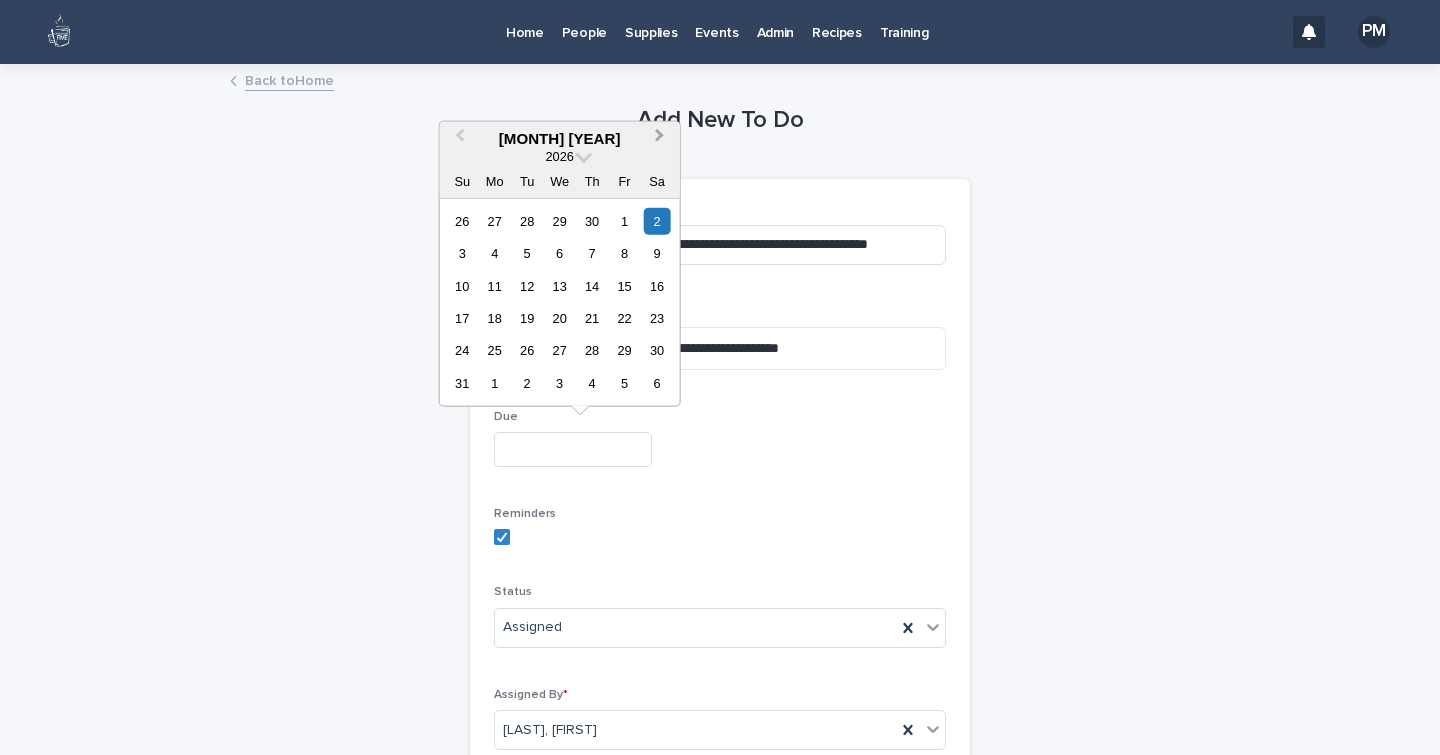 click on "Next Month" at bounding box center [660, 138] 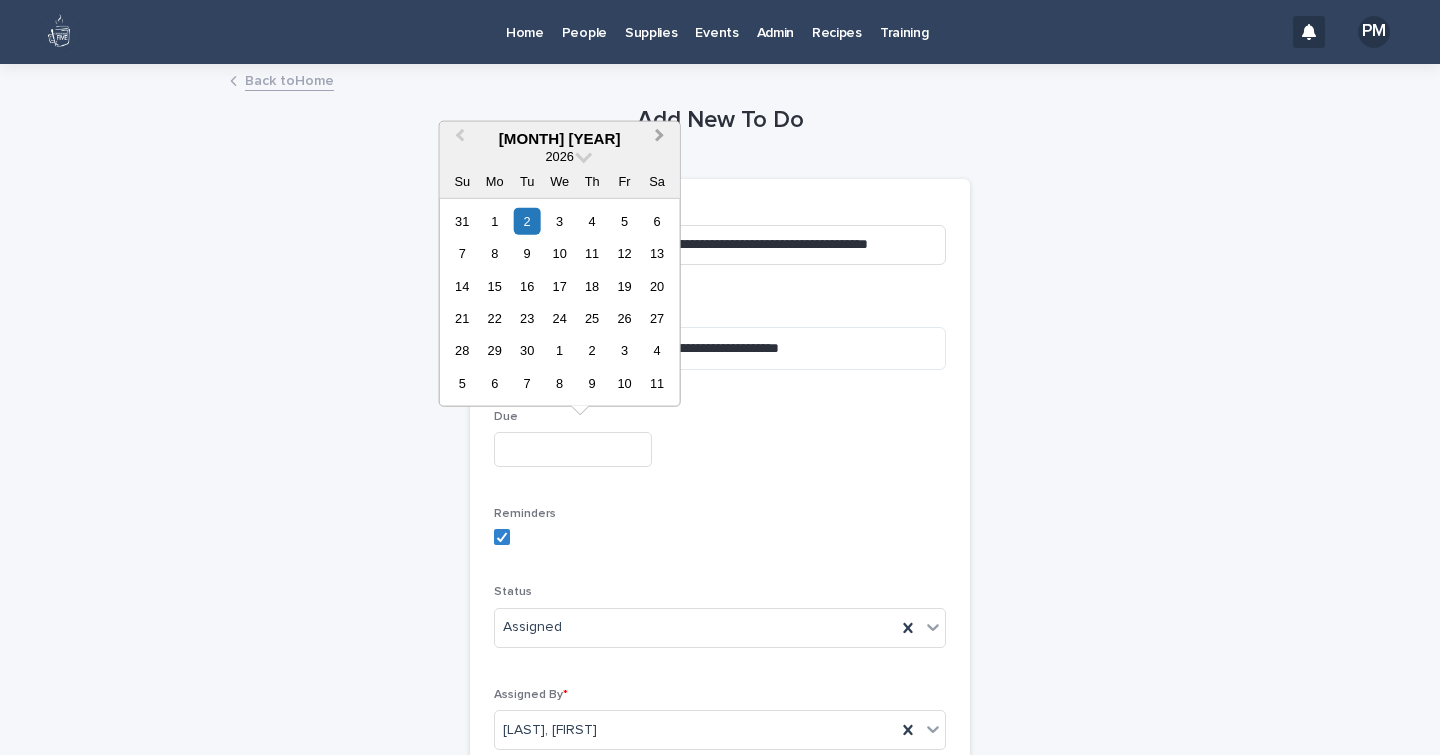 click on "Next Month" at bounding box center [660, 138] 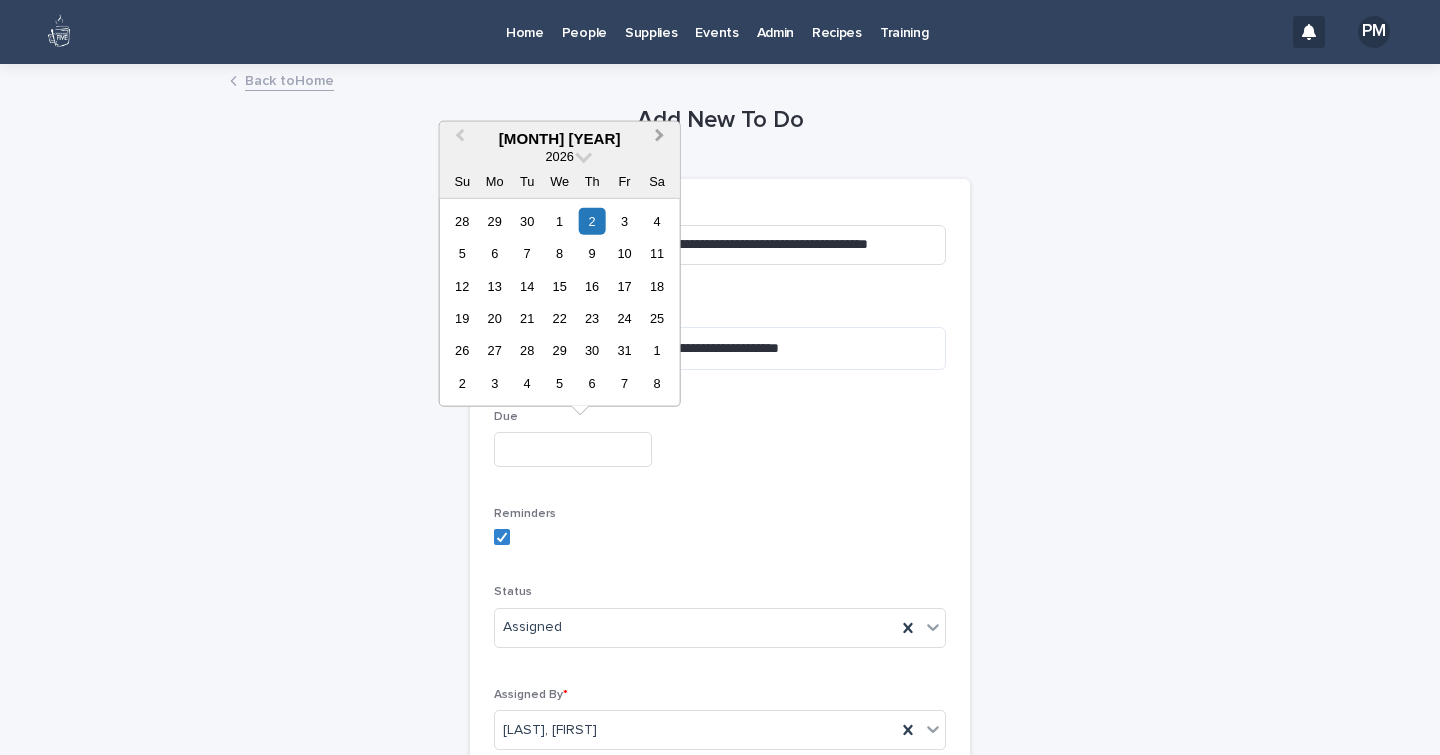 click on "Next Month" at bounding box center (660, 138) 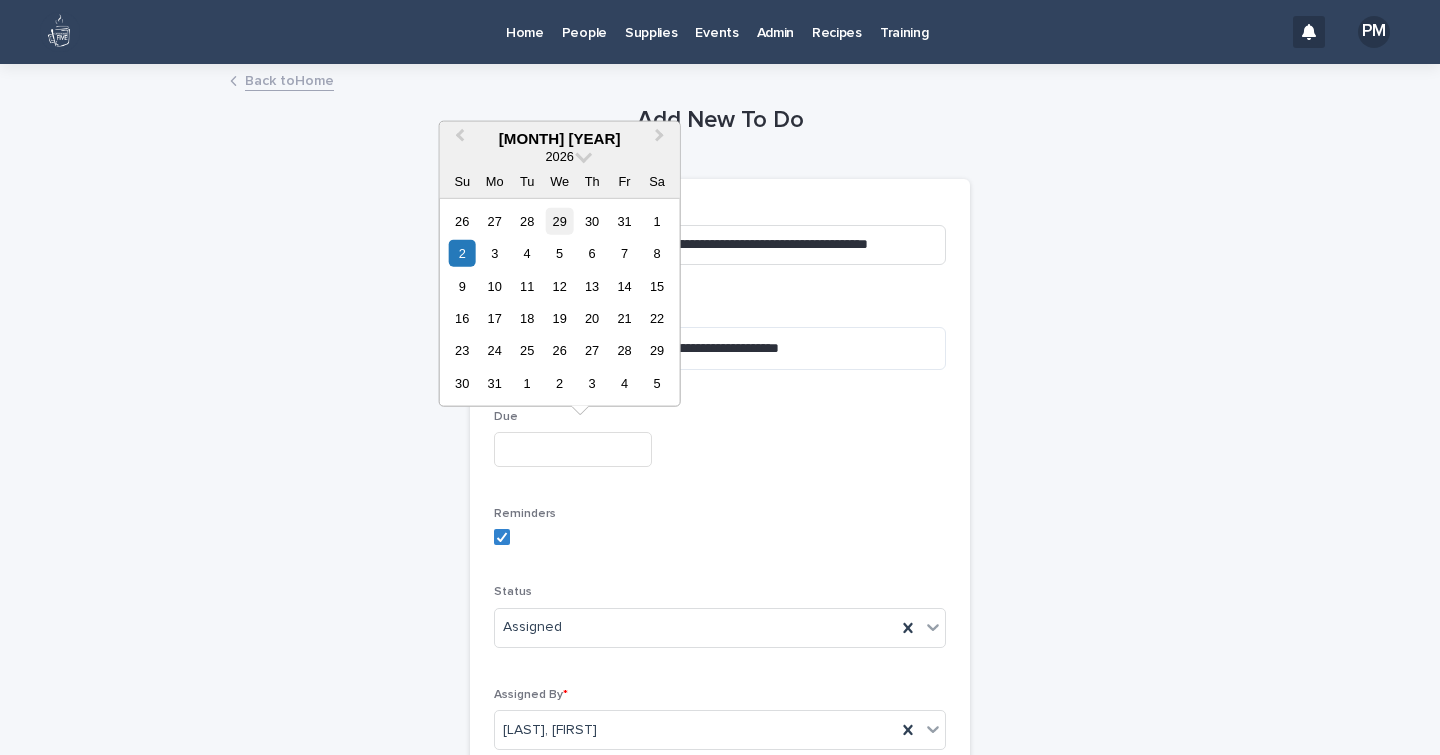 click on "29" at bounding box center (559, 220) 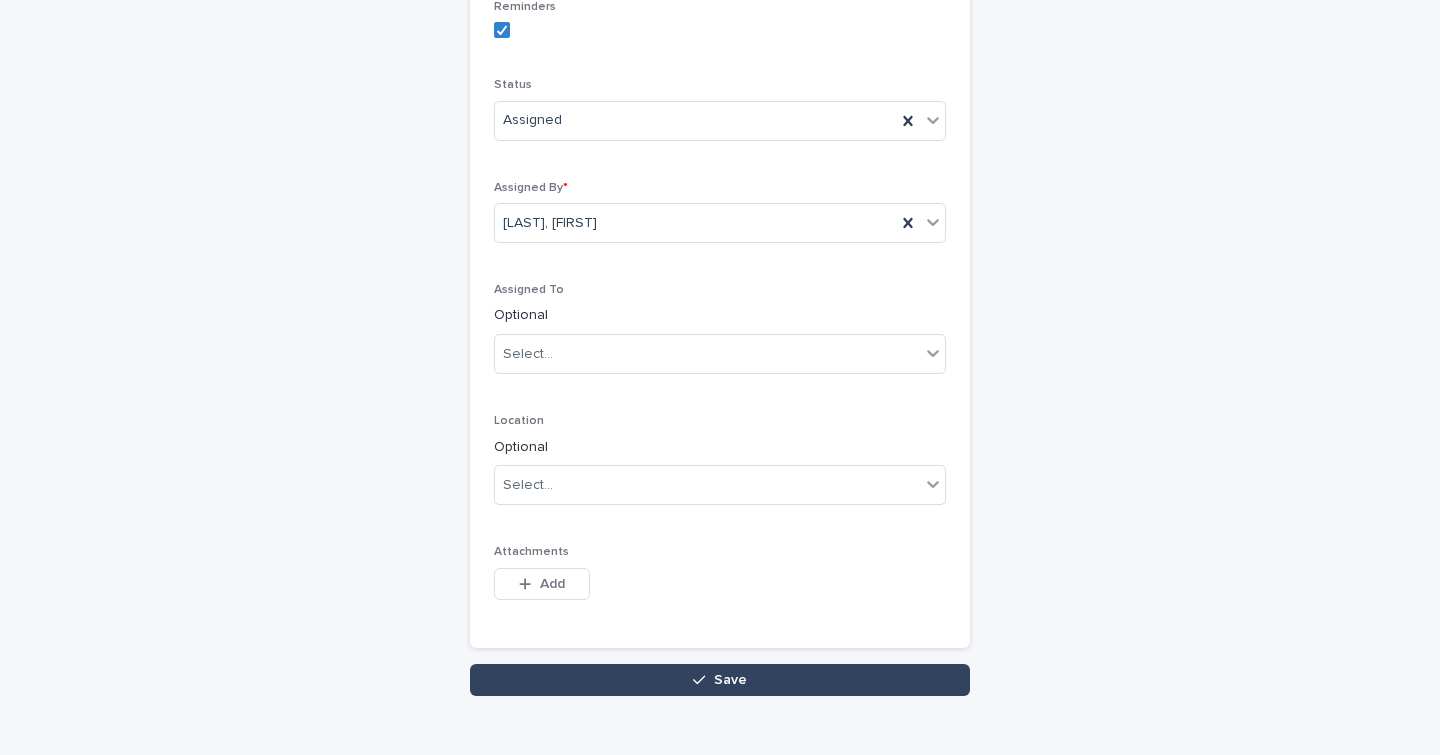 scroll, scrollTop: 508, scrollLeft: 0, axis: vertical 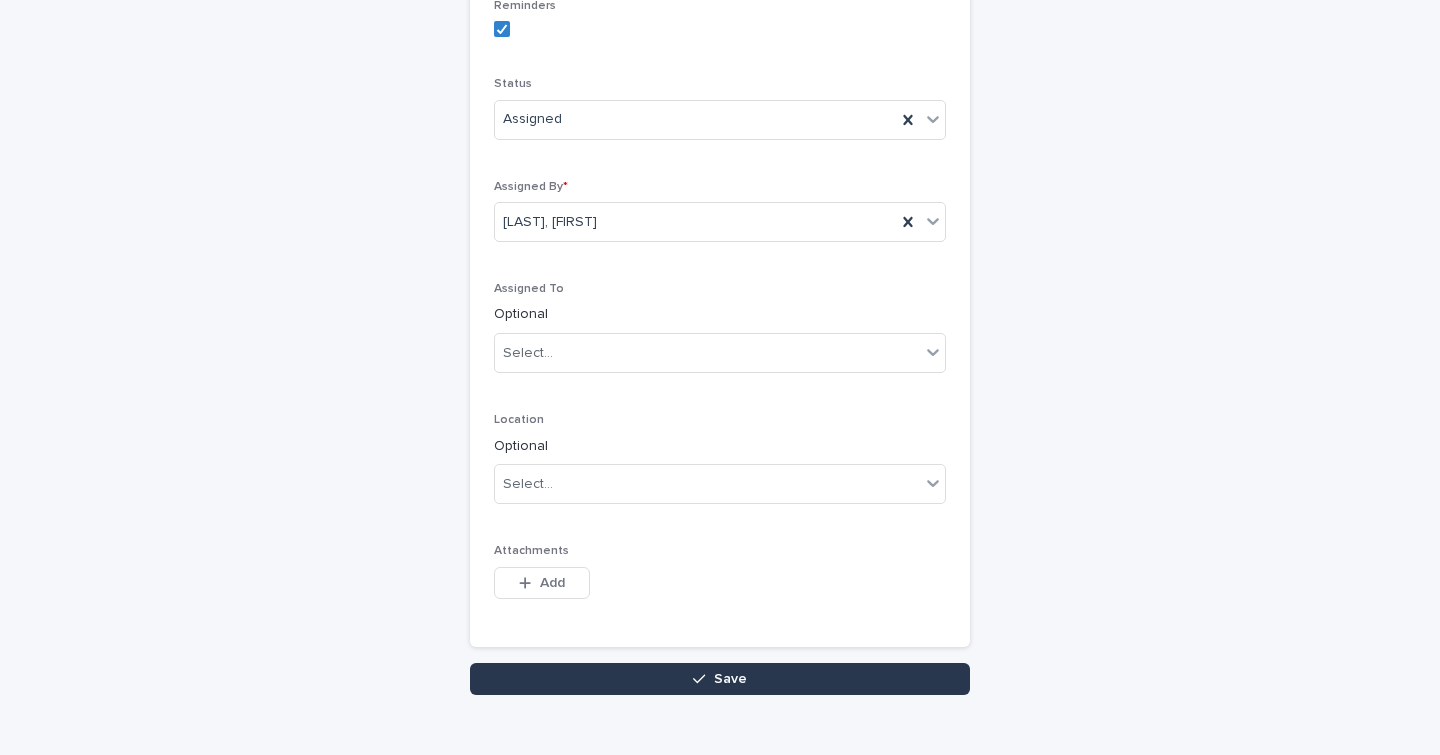 click on "Save" at bounding box center (720, 679) 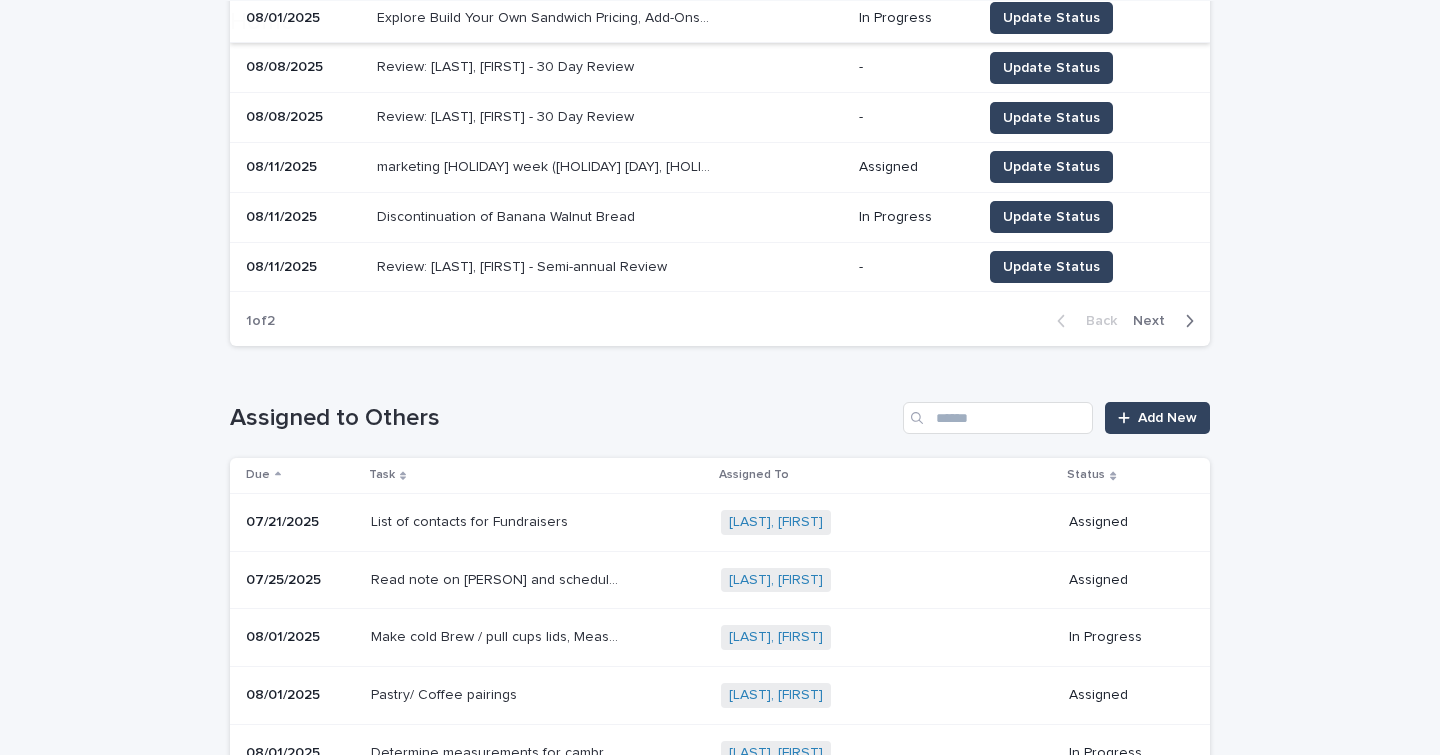 scroll, scrollTop: 591, scrollLeft: 0, axis: vertical 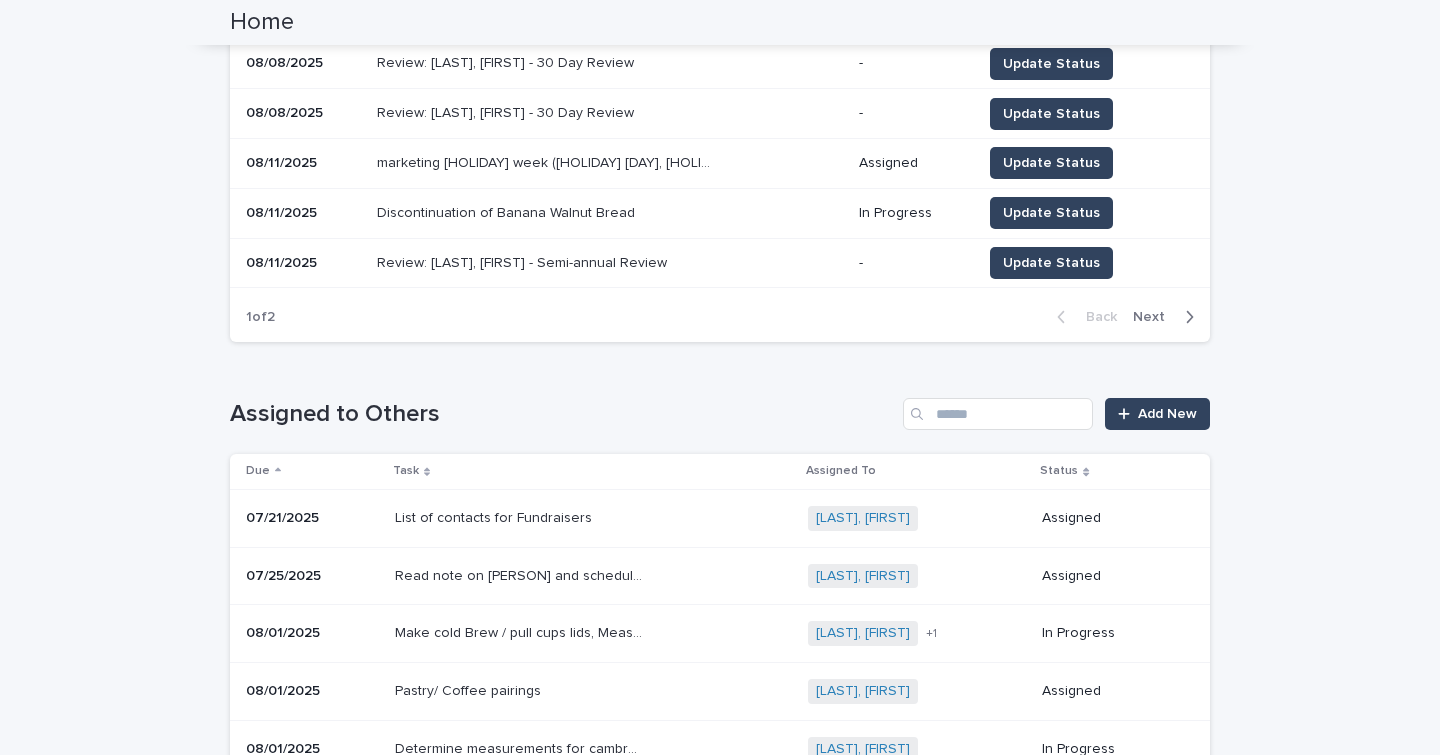 click on "Next" at bounding box center [1155, 317] 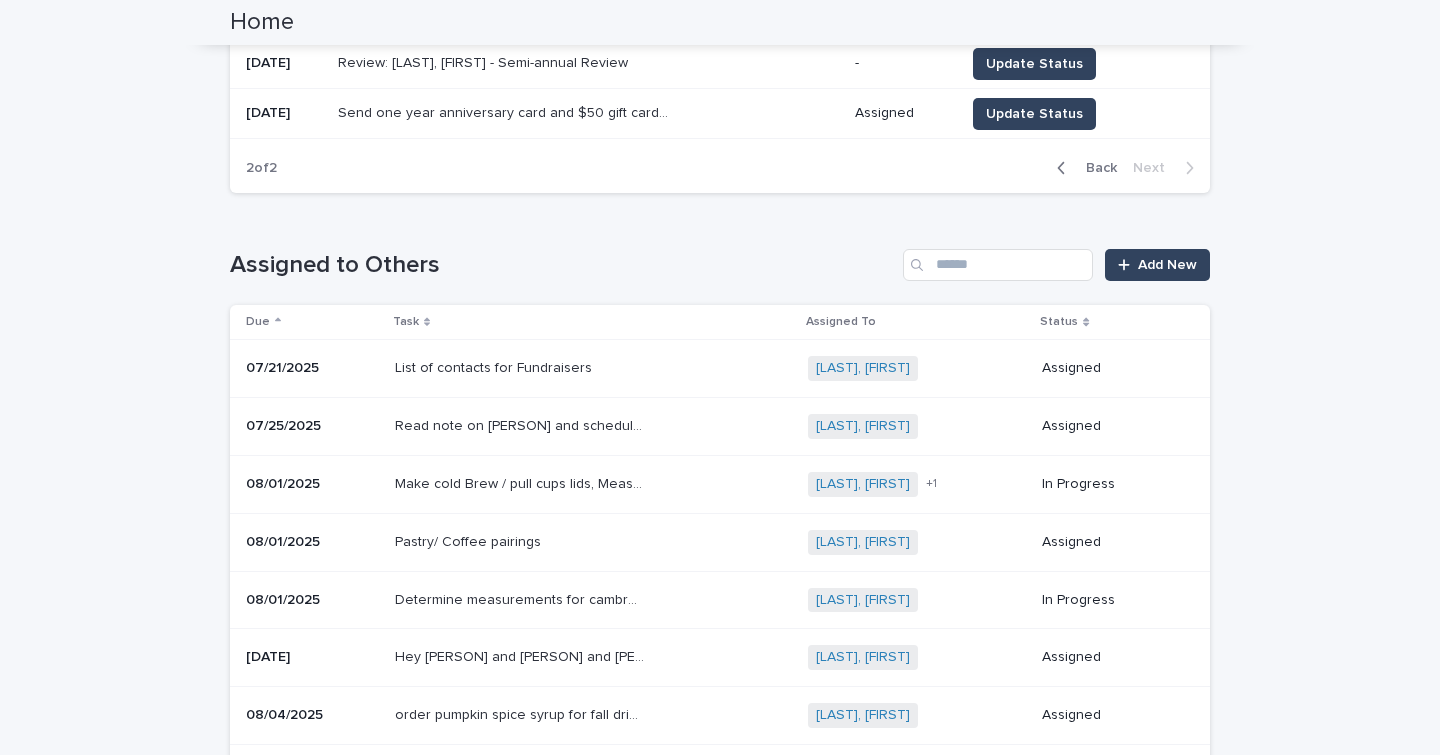 click on "Send one year anniversary card and $50 gift card to Mackenzie Challoner" at bounding box center [506, 111] 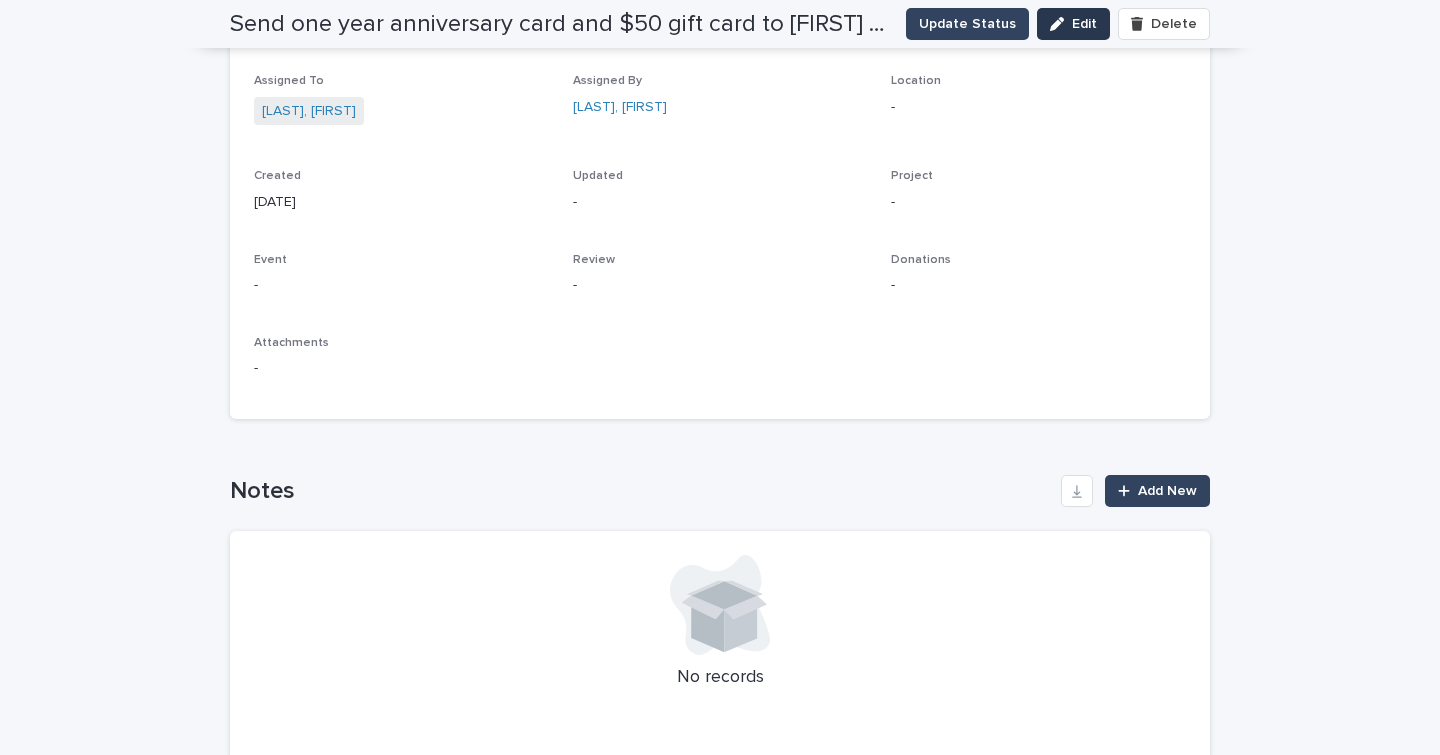 click on "Edit" at bounding box center (1084, 24) 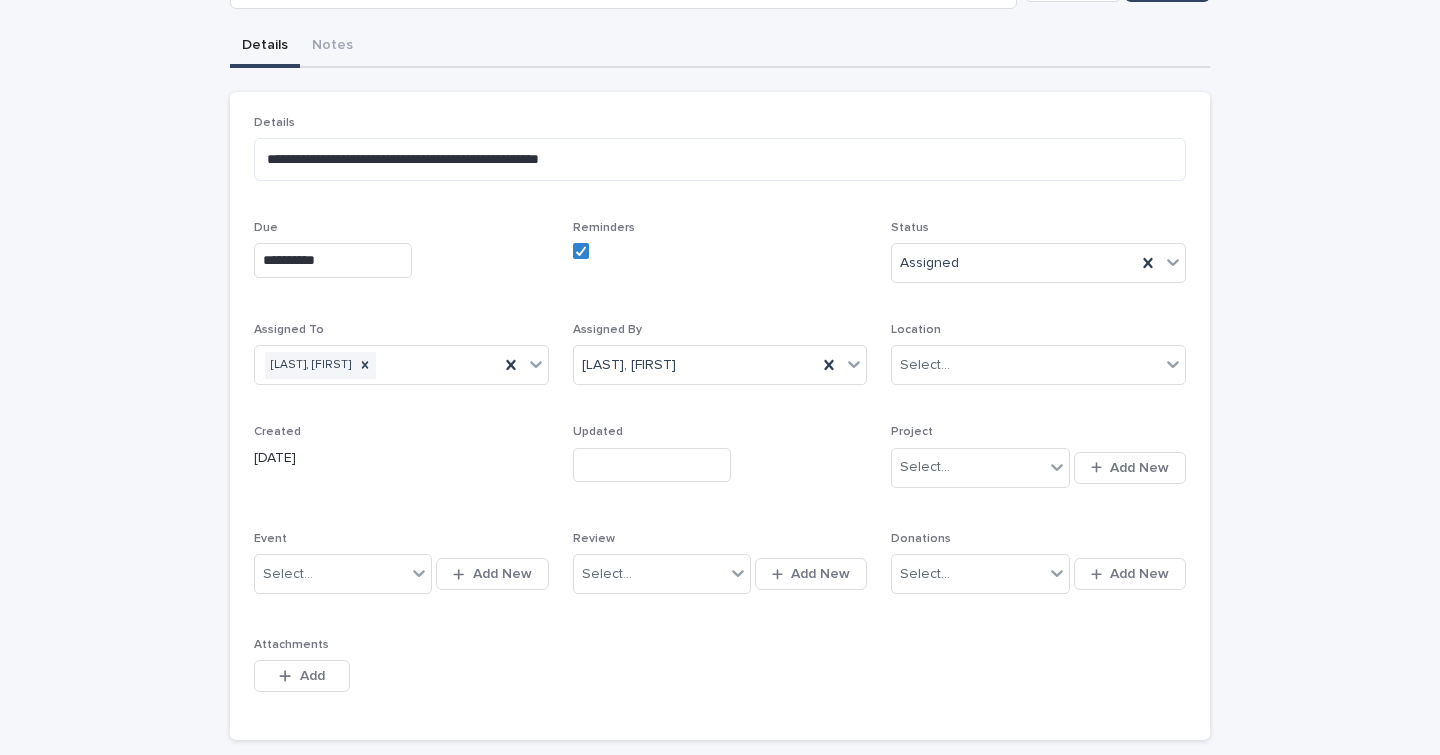 scroll, scrollTop: 1, scrollLeft: 0, axis: vertical 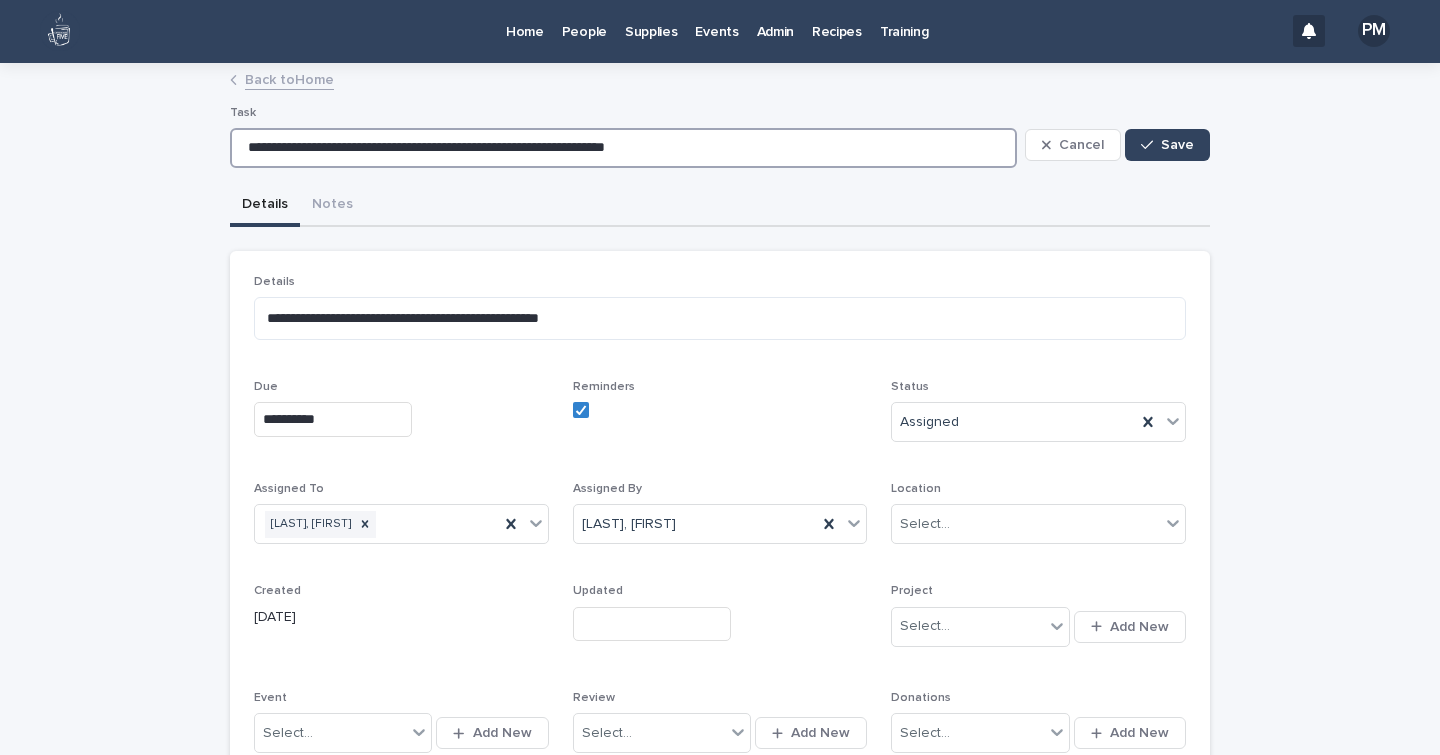 click on "**********" at bounding box center (623, 148) 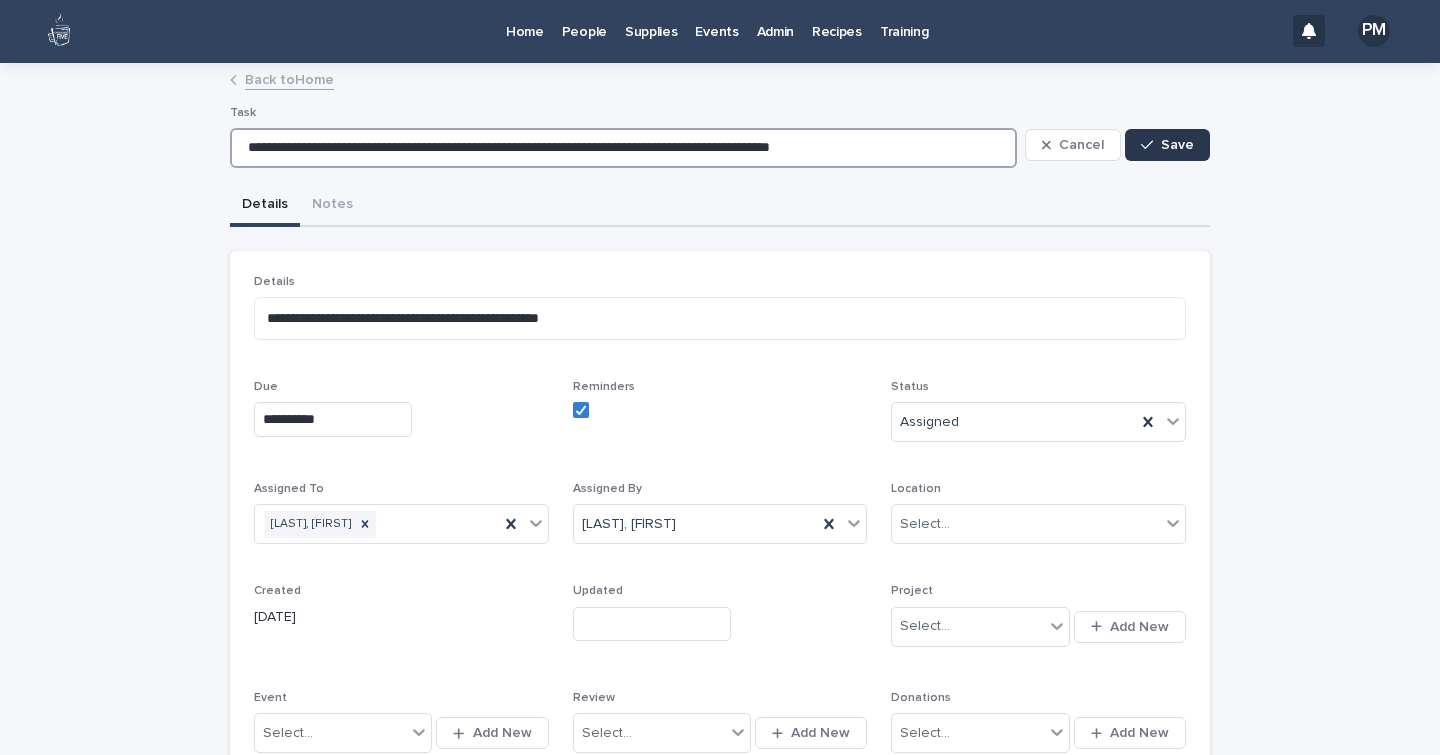 type on "**********" 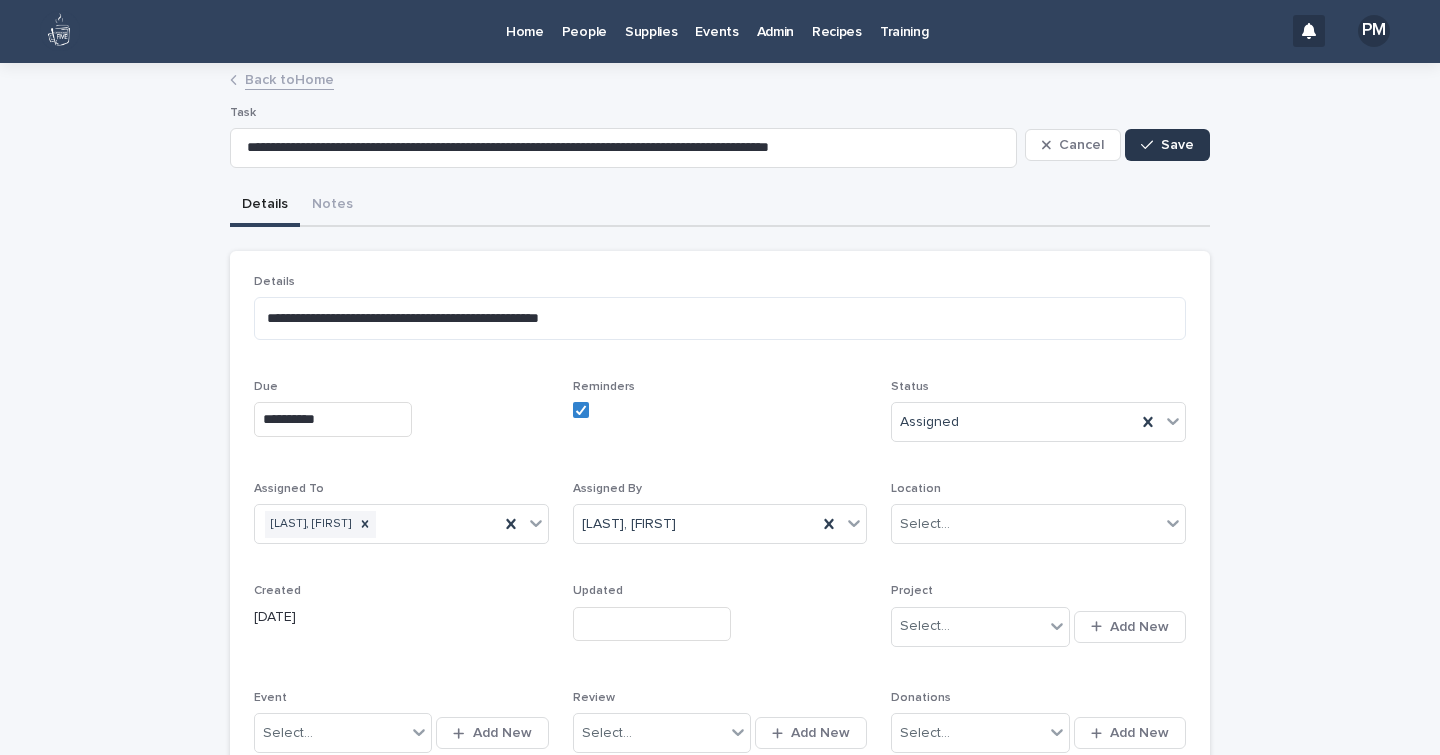 click on "Save" at bounding box center (1177, 145) 